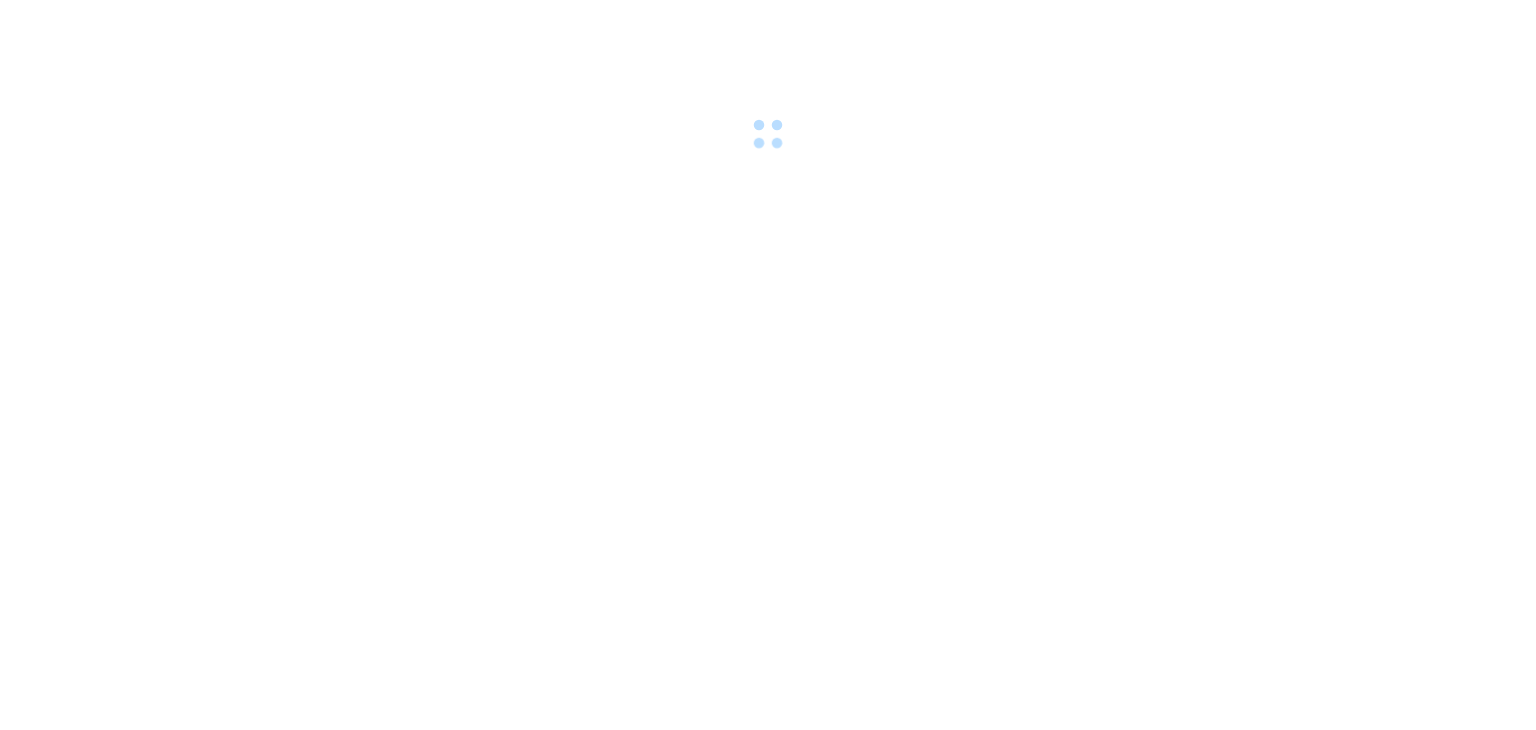 scroll, scrollTop: 0, scrollLeft: 0, axis: both 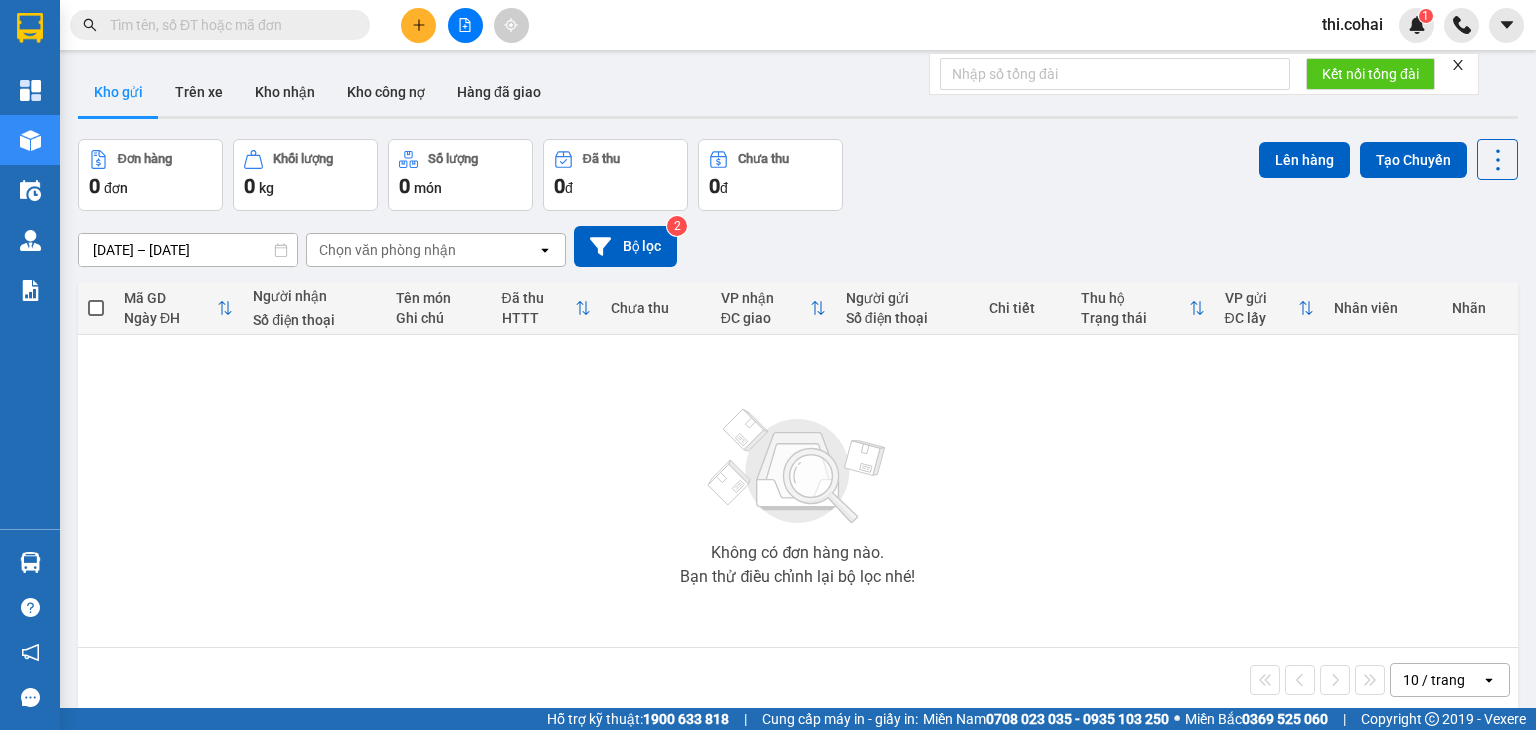 click 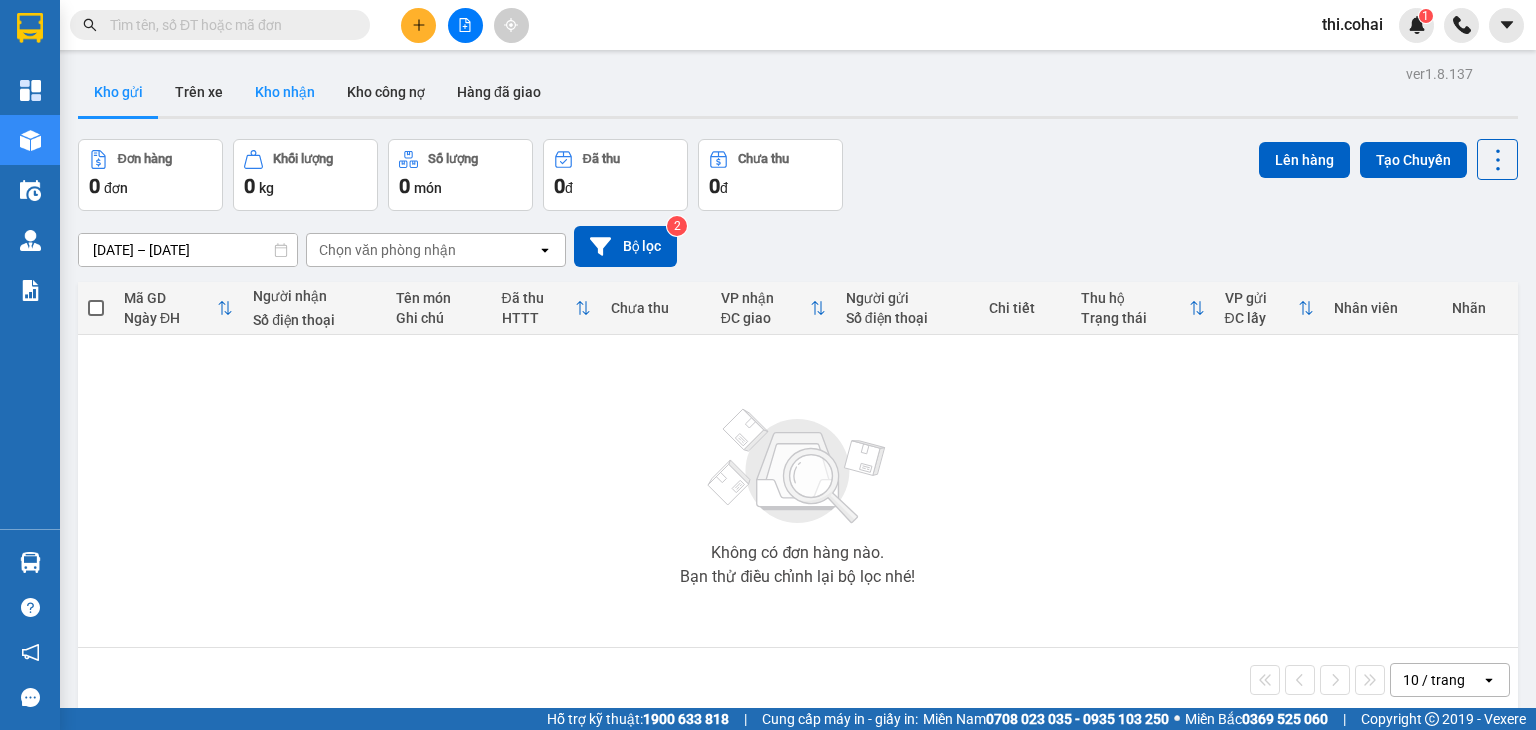 click on "Kho nhận" at bounding box center [285, 92] 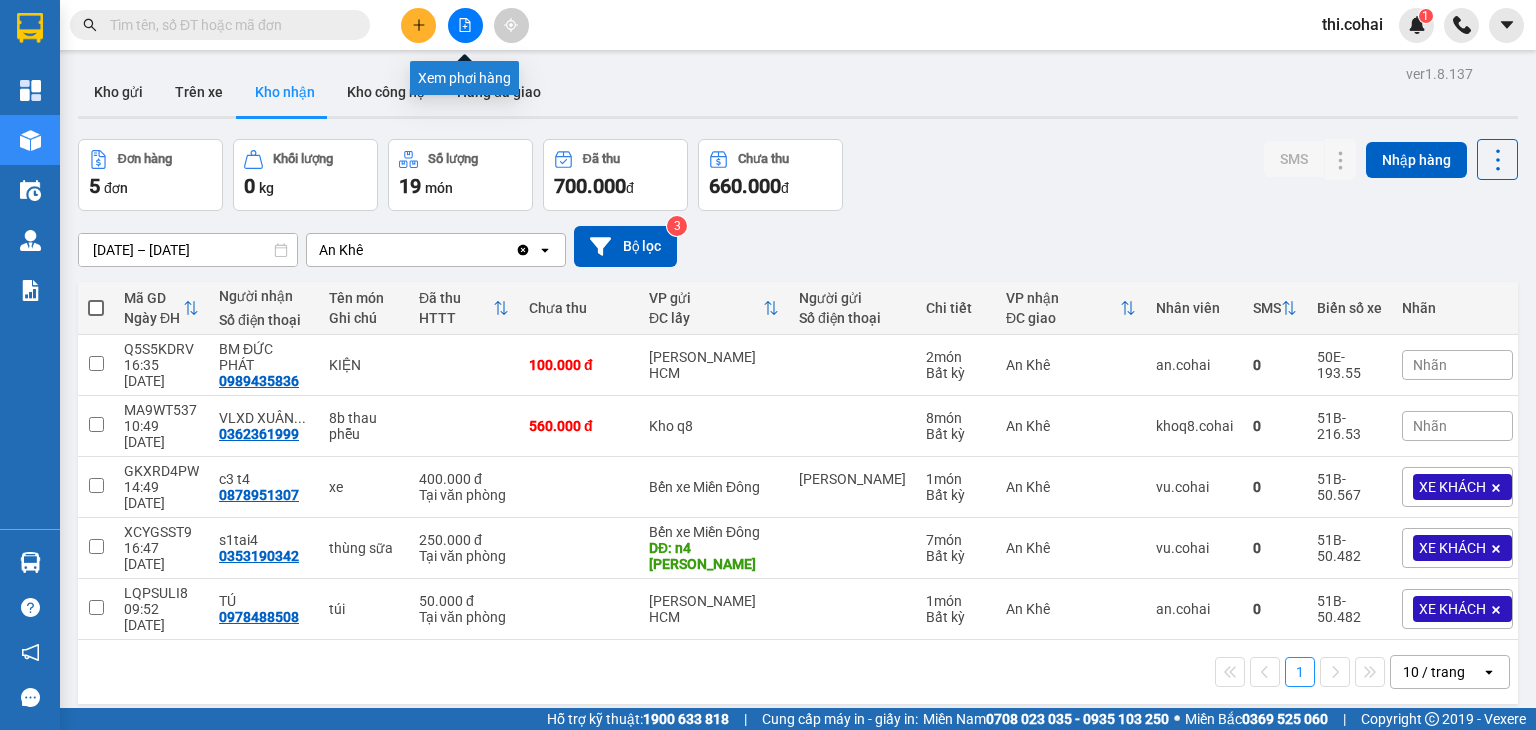 click 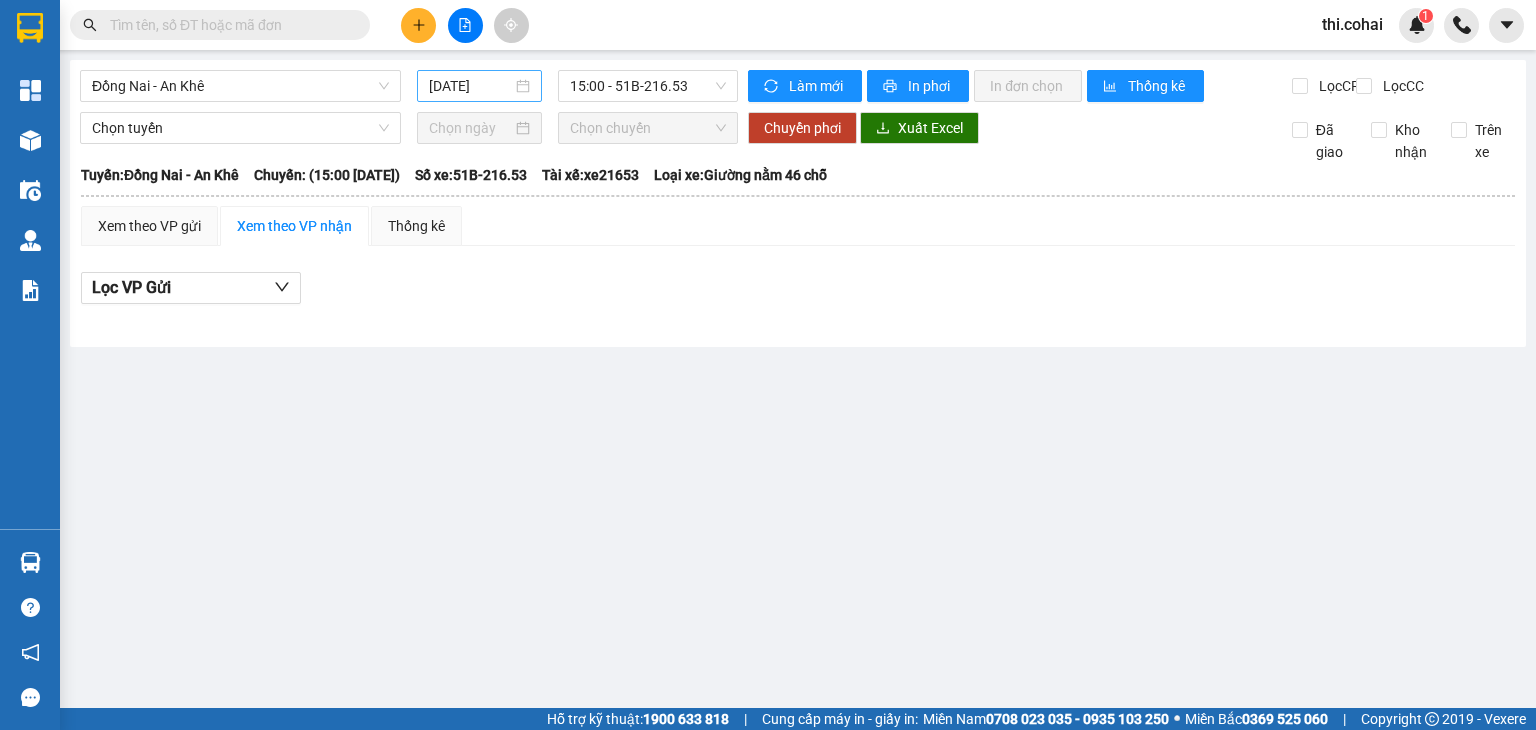click on "[DATE]" at bounding box center [470, 86] 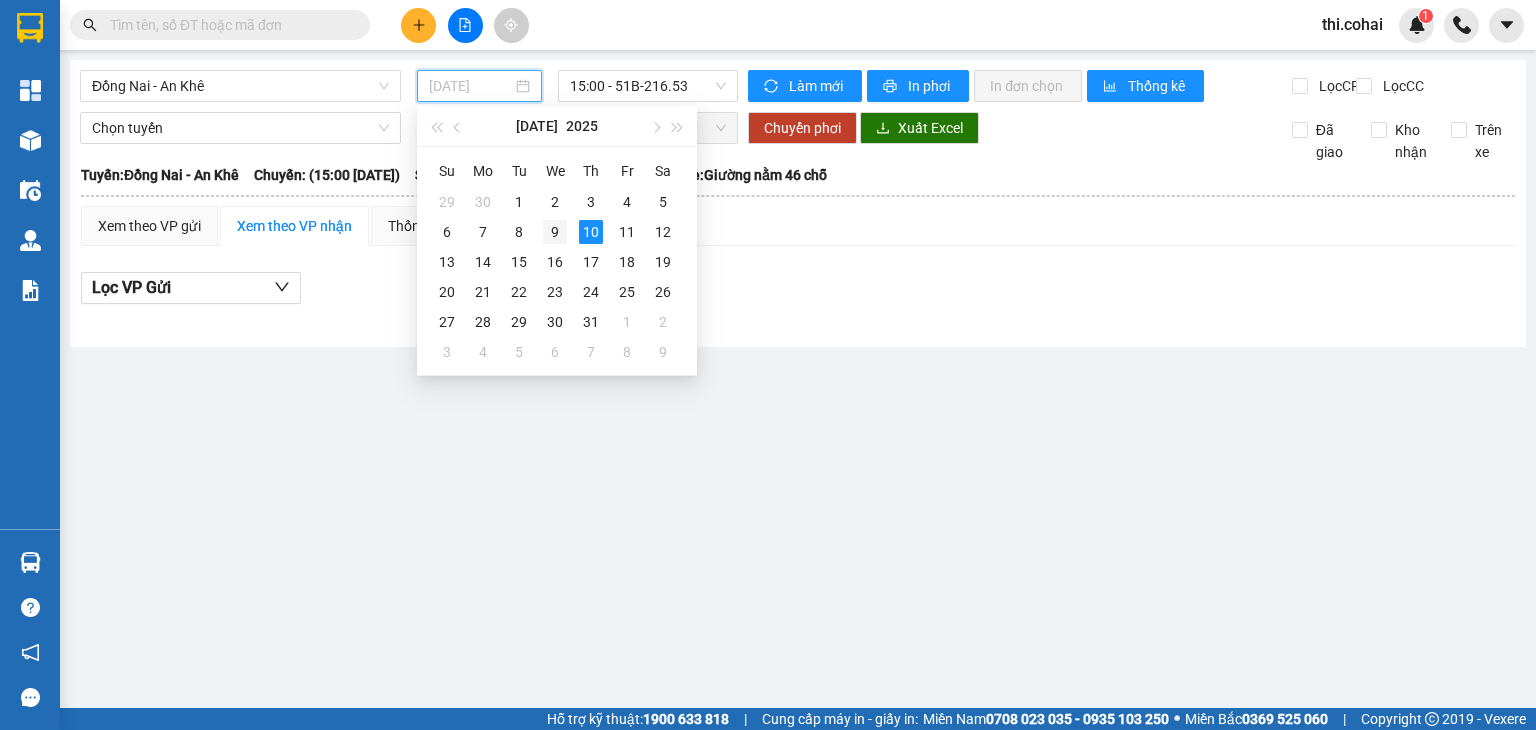 click on "9" at bounding box center [555, 232] 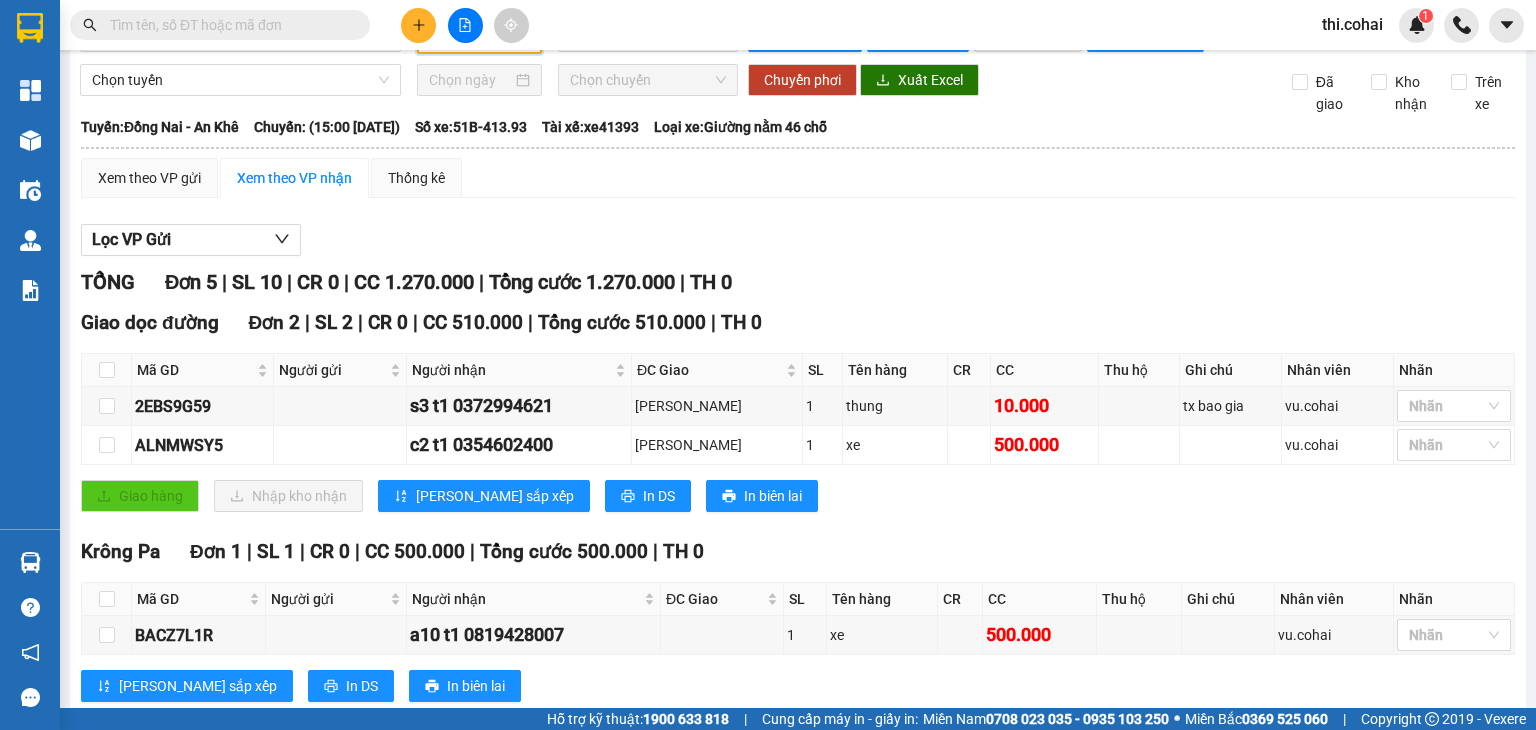 scroll, scrollTop: 0, scrollLeft: 0, axis: both 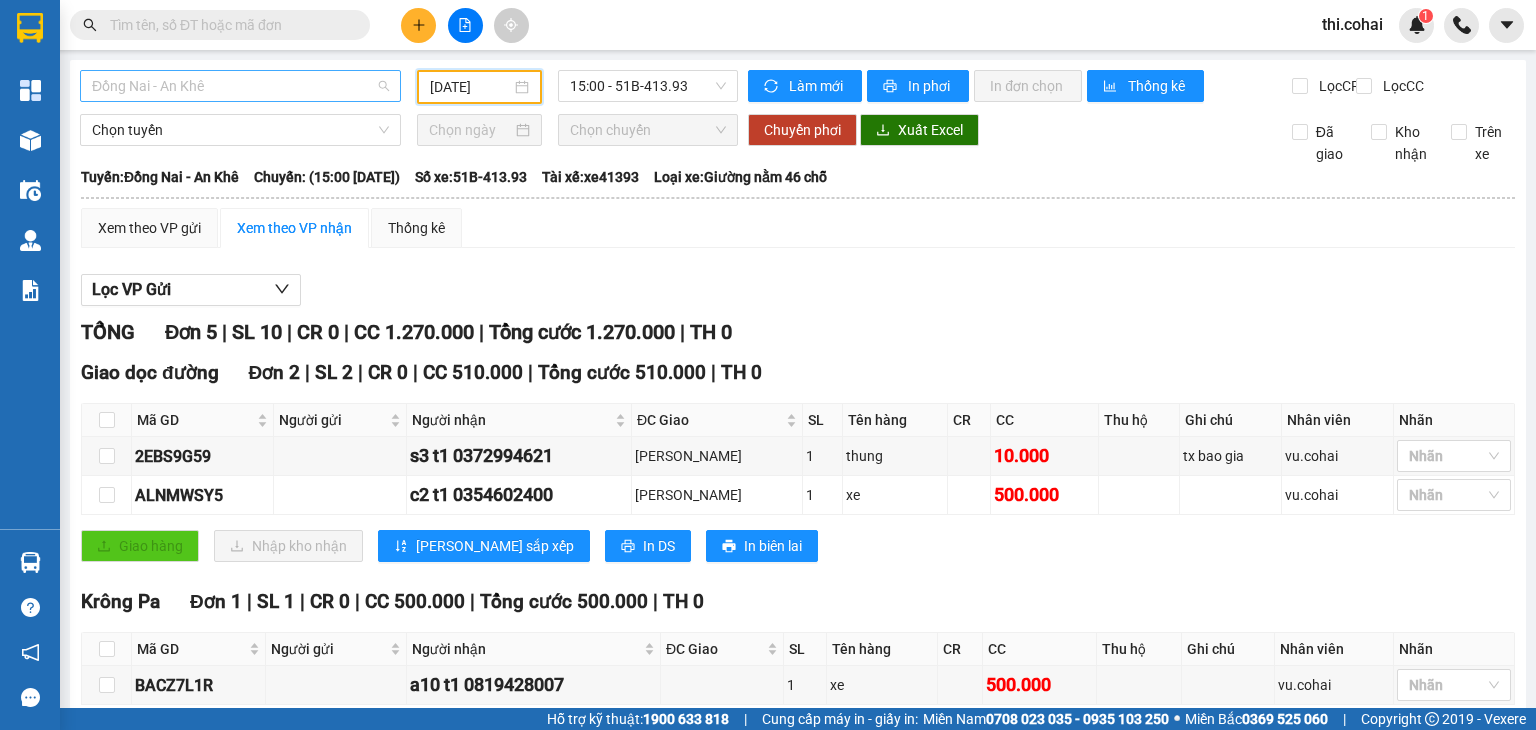 click on "Đồng Nai - An Khê" at bounding box center (240, 86) 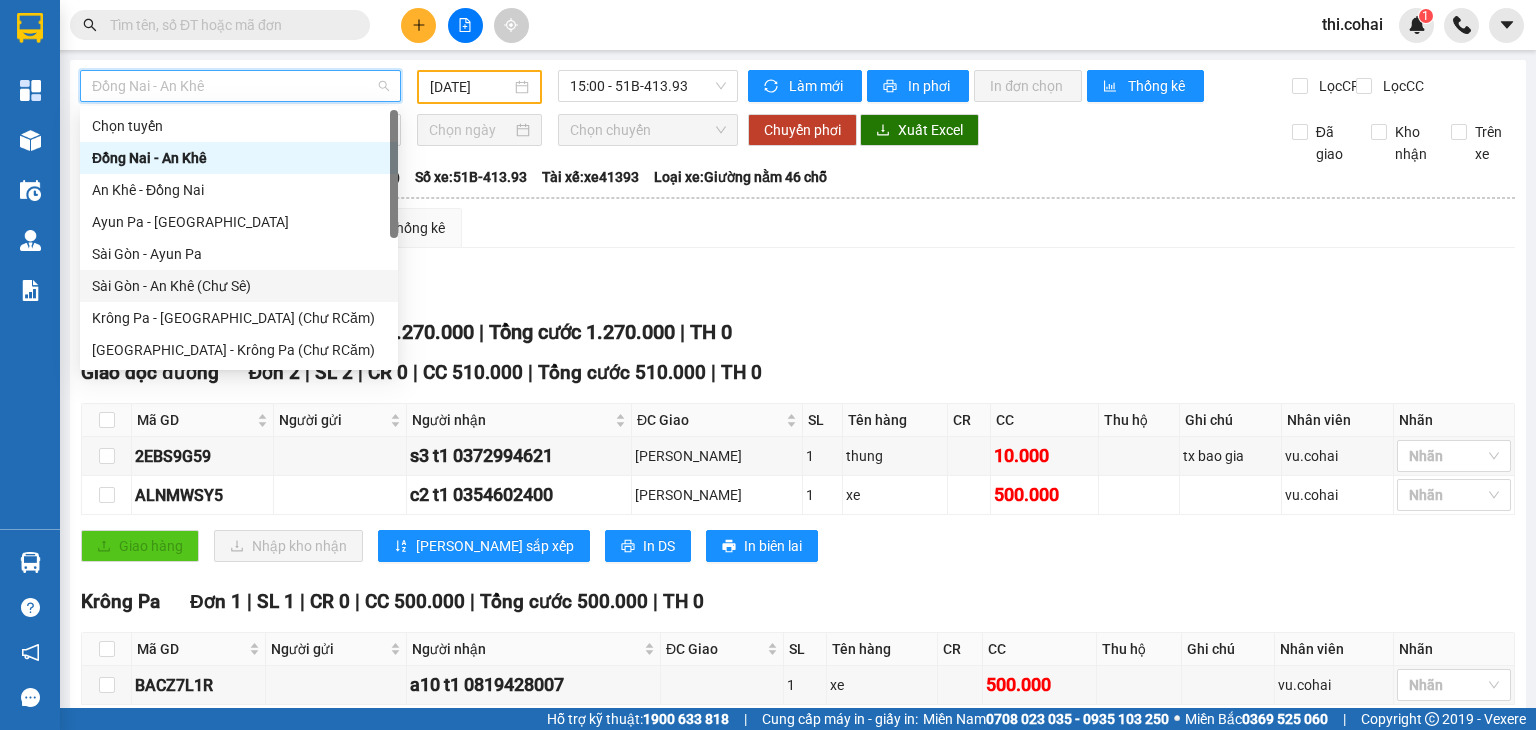 click on "Sài Gòn - An Khê (Chư Sê)" at bounding box center (239, 286) 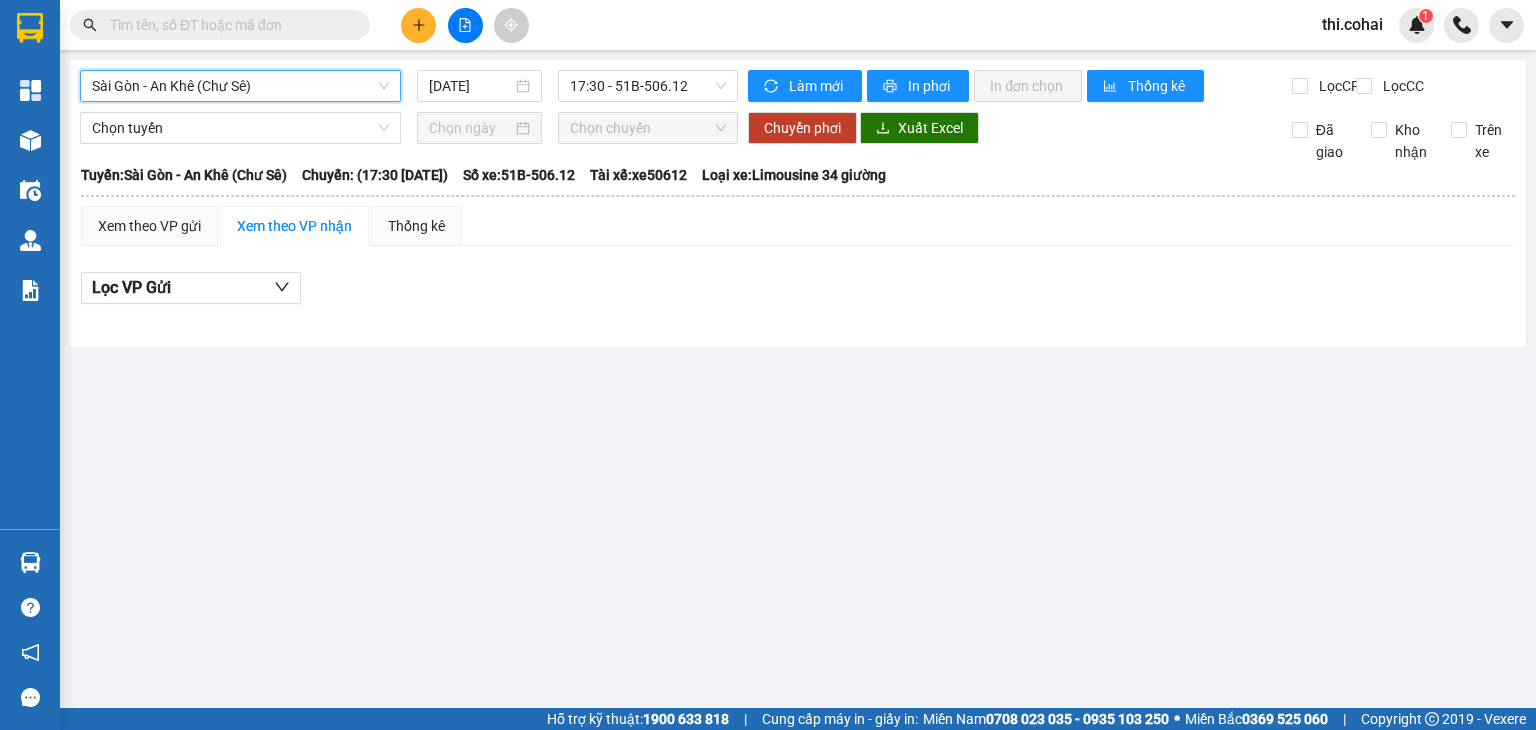 click on "[GEOGRAPHIC_DATA] - [GEOGRAPHIC_DATA] ([PERSON_NAME]) [GEOGRAPHIC_DATA] - [GEOGRAPHIC_DATA] ([PERSON_NAME]) [DATE] 17:30     - 51B-506.12  [PERSON_NAME] mới In phơi In [PERSON_NAME] Thống kê Lọc  CR Lọc  [PERSON_NAME] [PERSON_NAME] chuyến Chuyển phơi Xuất Excel Đã giao [PERSON_NAME] Trên xe Cô Hai   [PHONE_NUMBER]   [GEOGRAPHIC_DATA][PERSON_NAME][PERSON_NAME] 8 [PERSON_NAME] HÀNG 07:15 [DATE] [GEOGRAPHIC_DATA]:  [GEOGRAPHIC_DATA] - [GEOGRAPHIC_DATA] ([PERSON_NAME]) [GEOGRAPHIC_DATA]:   (17:30 [DATE]) Tài xế:  xe50612   Số xe:  51B-506.12 [PERSON_NAME] xe:  Limousine 34 [PERSON_NAME]:  [GEOGRAPHIC_DATA] - [GEOGRAPHIC_DATA] ([PERSON_NAME]) [GEOGRAPHIC_DATA]:   (17:30 [DATE]) Số xe:  51B-506.12 Tài xế:  xe50612 [PERSON_NAME] xe:  Limousine 34 giường Xem theo VP gửi Xem theo [PERSON_NAME] Thống kê Lọc VP Gửi Cước rồi :   0  VNĐ [PERSON_NAME] :   0  VNĐ Thu hộ:  0  VNĐ Cô Hai   [PHONE_NUMBER]   [GEOGRAPHIC_DATA][PERSON_NAME][PERSON_NAME] 8 [PERSON_NAME] HÀNG An Khê  -  07:15 [DATE] [GEOGRAPHIC_DATA]:  [GEOGRAPHIC_DATA] - [GEOGRAPHIC_DATA] ([PERSON_NAME]) [GEOGRAPHIC_DATA]:   (17:30 [DATE]) Tài xế:  xe50612   Số xe:  51B-506.12   [PERSON_NAME] xe:  Mã GD ĐC Giao" at bounding box center (798, 203) 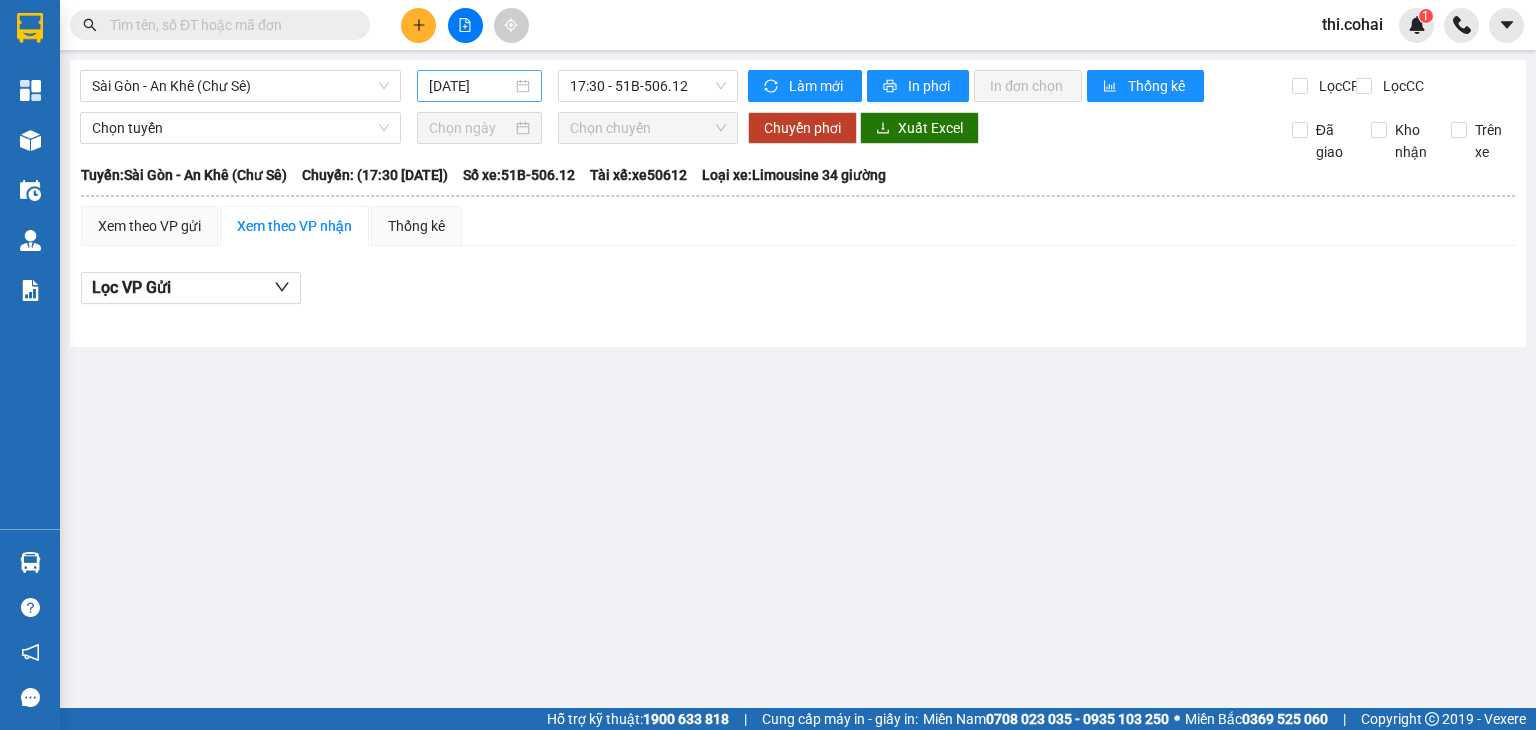 click on "[DATE]" at bounding box center (470, 86) 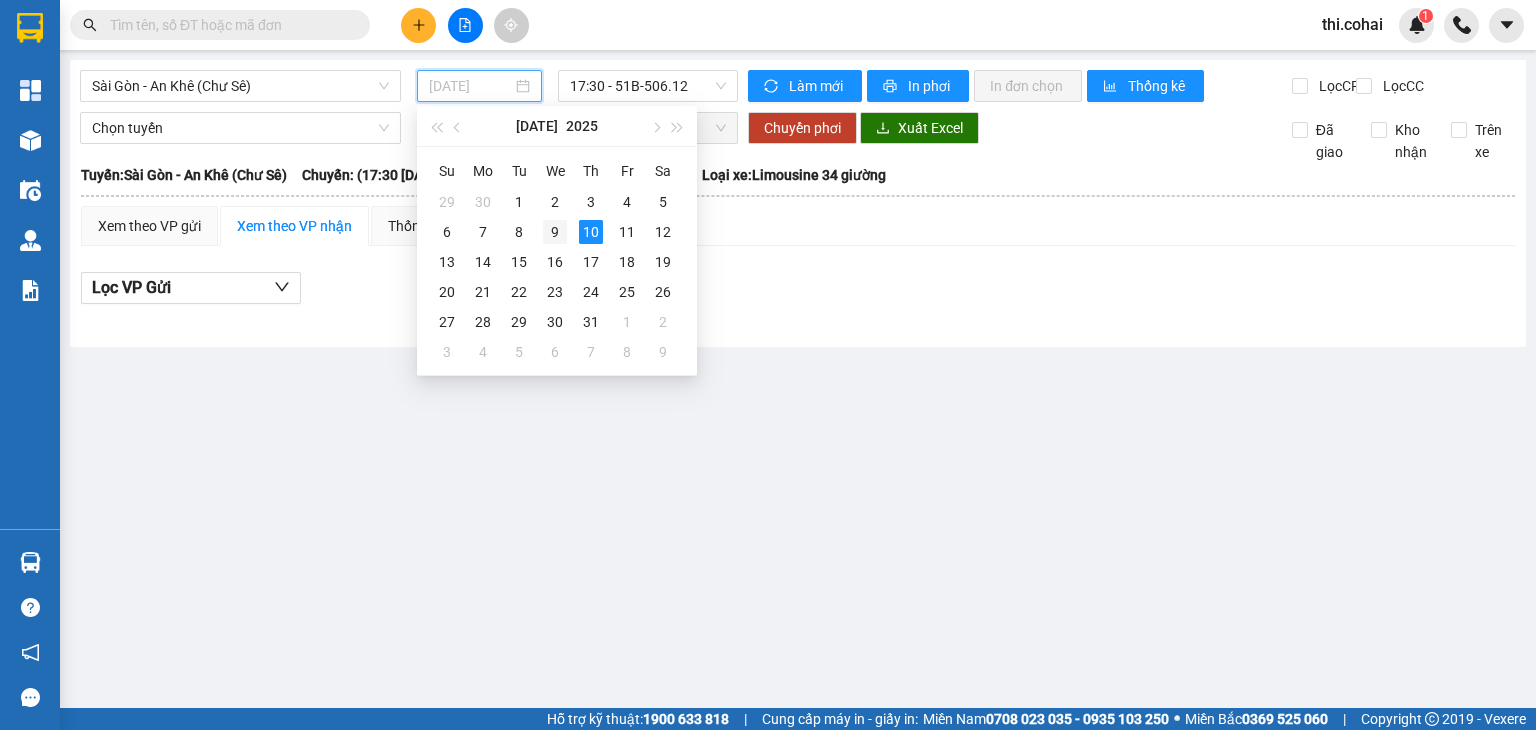 click on "9" at bounding box center [555, 232] 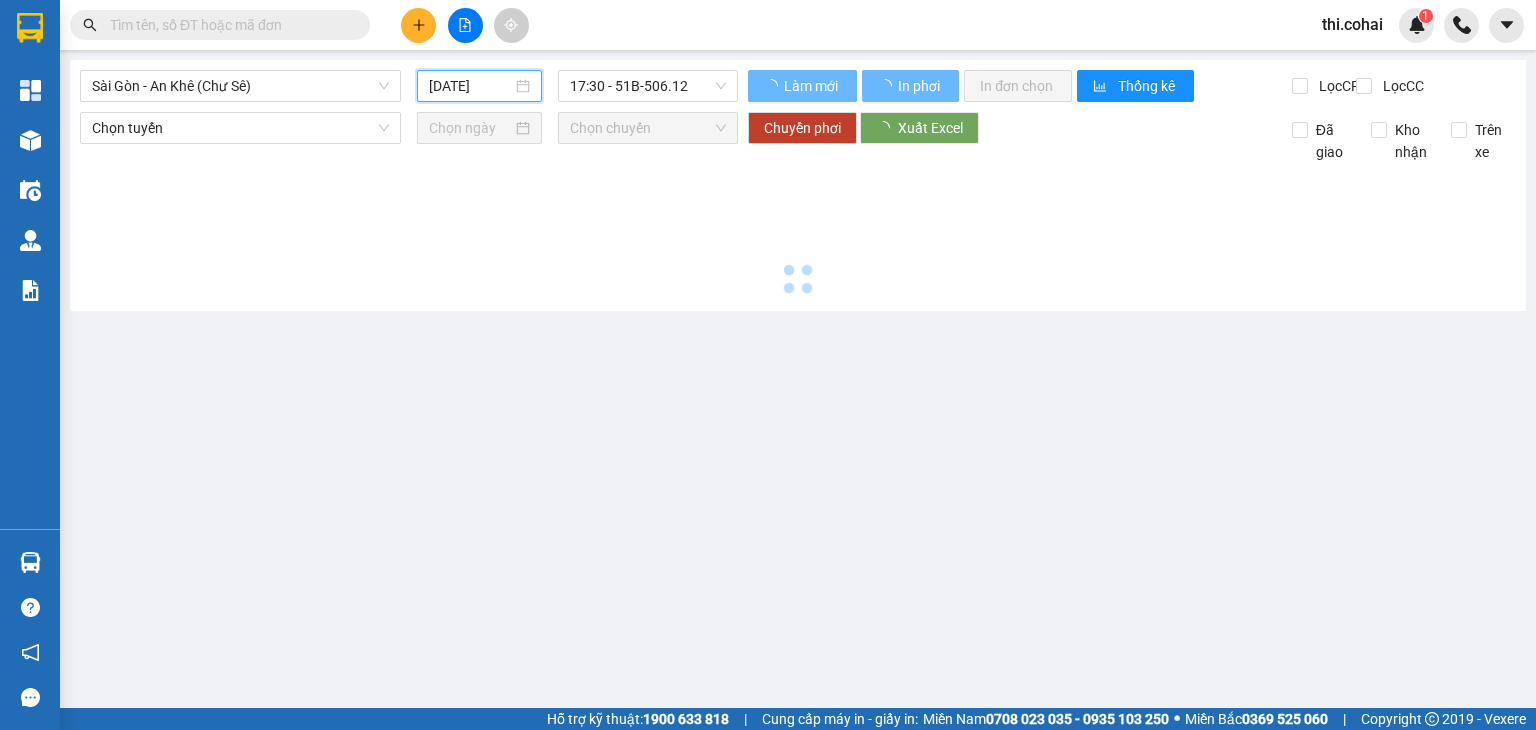 type on "[DATE]" 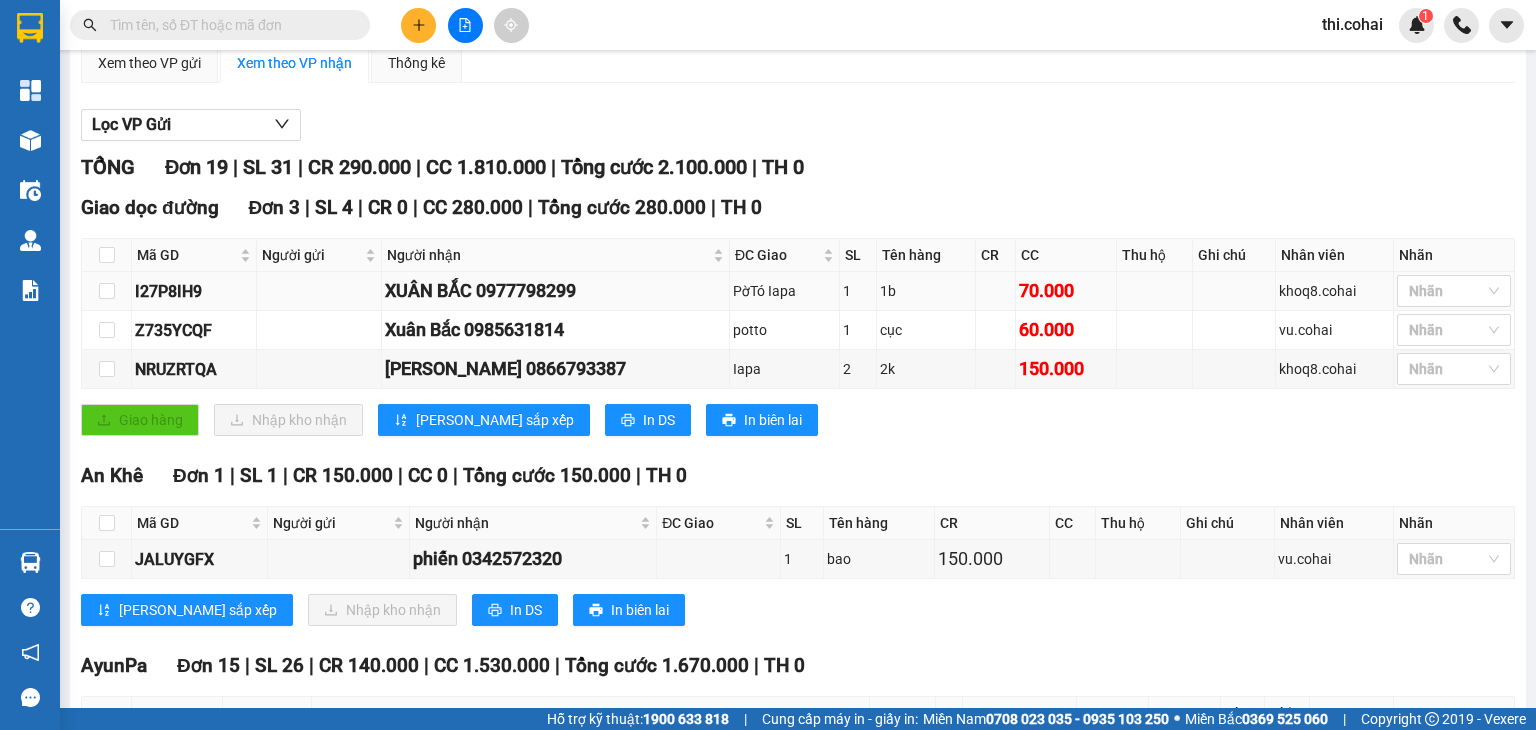 scroll, scrollTop: 0, scrollLeft: 0, axis: both 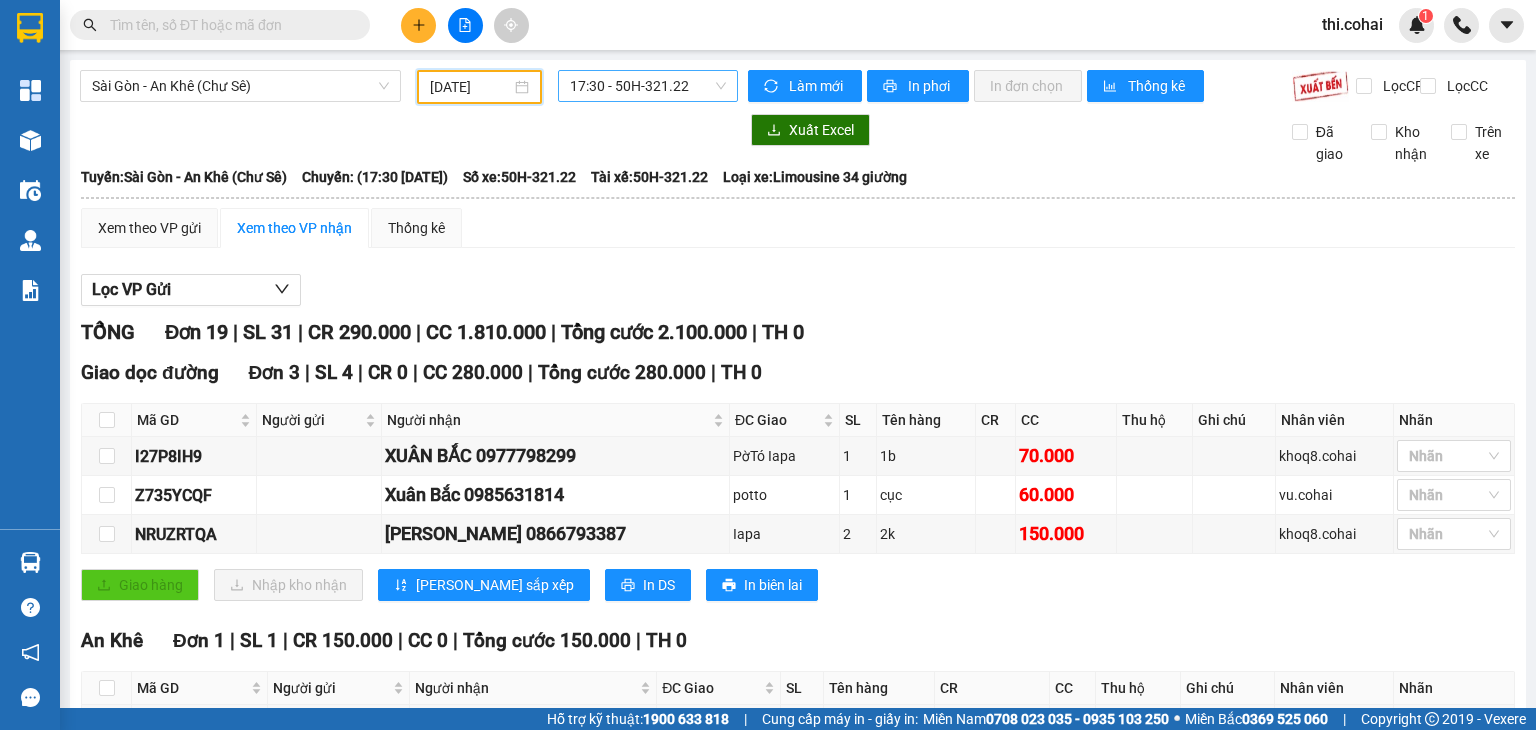 click on "17:30     - 50H-321.22" at bounding box center (648, 86) 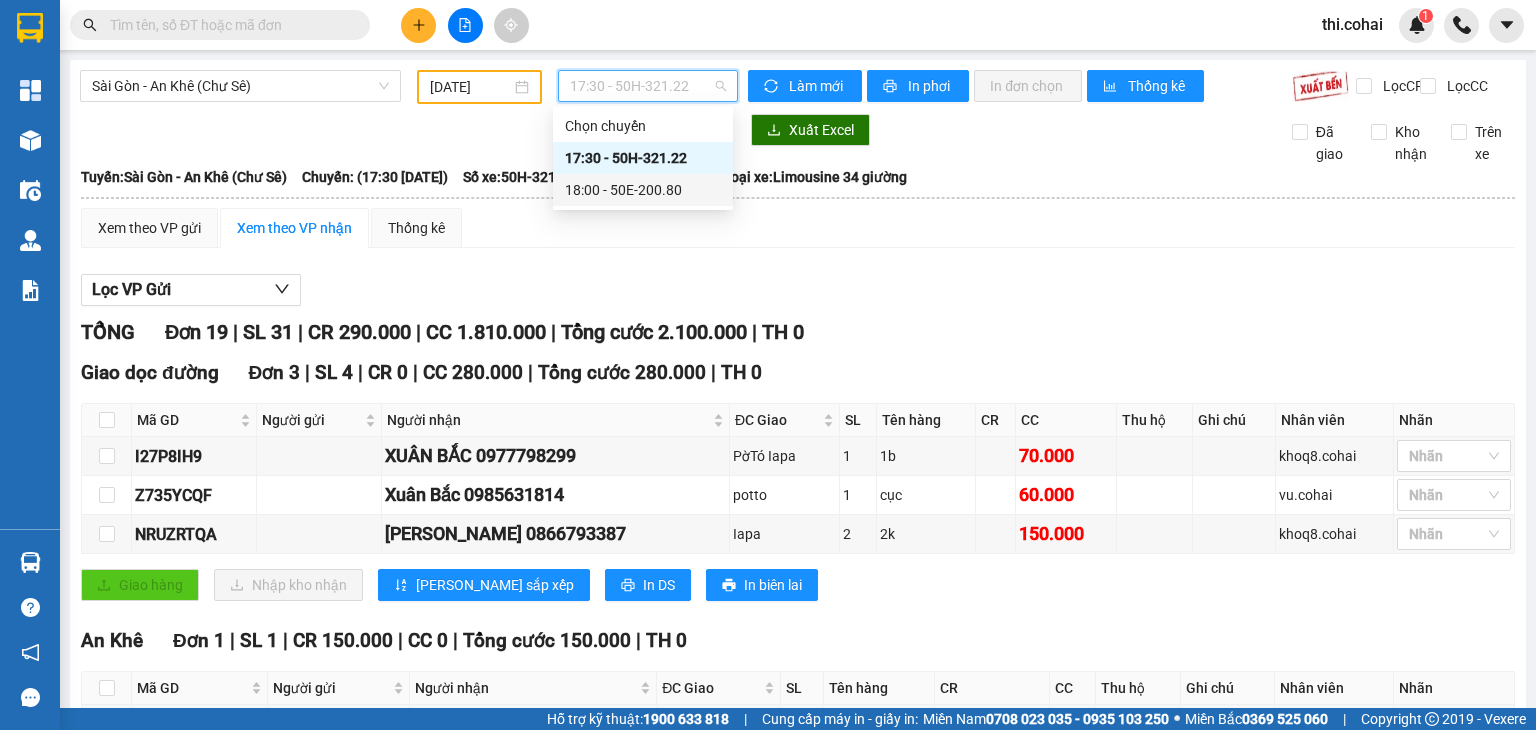 click on "18:00     - 50E-200.80" at bounding box center (643, 190) 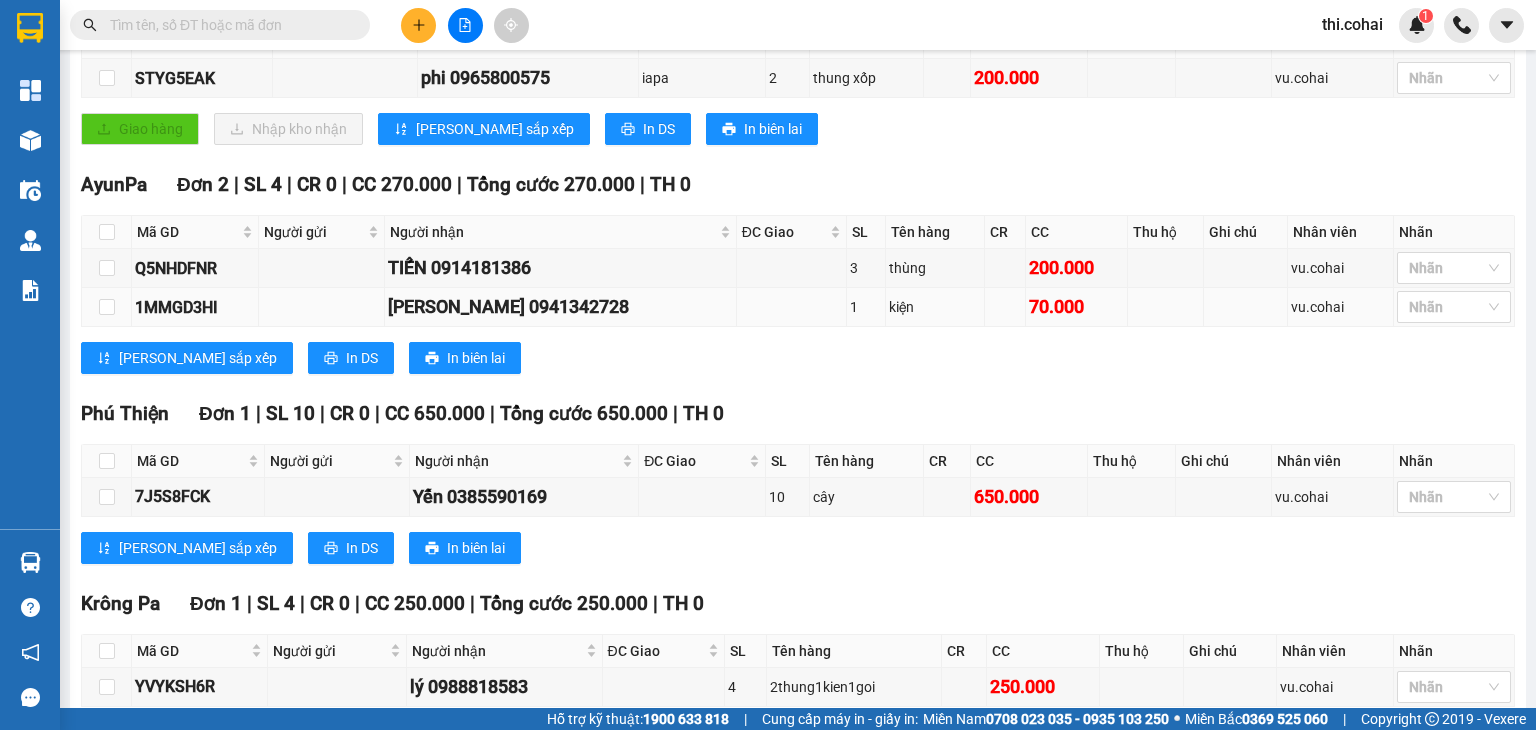 scroll, scrollTop: 678, scrollLeft: 0, axis: vertical 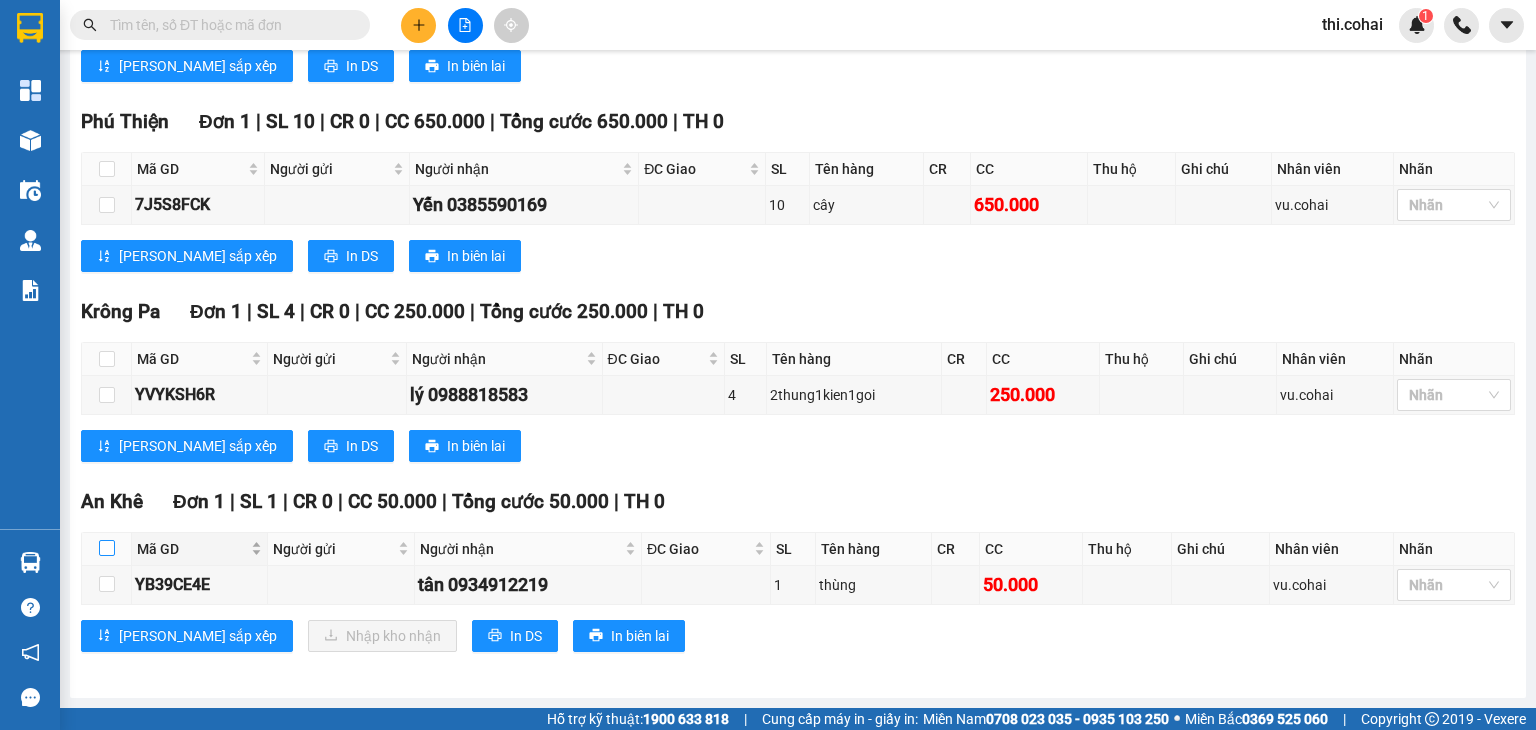 drag, startPoint x: 103, startPoint y: 549, endPoint x: 142, endPoint y: 556, distance: 39.623226 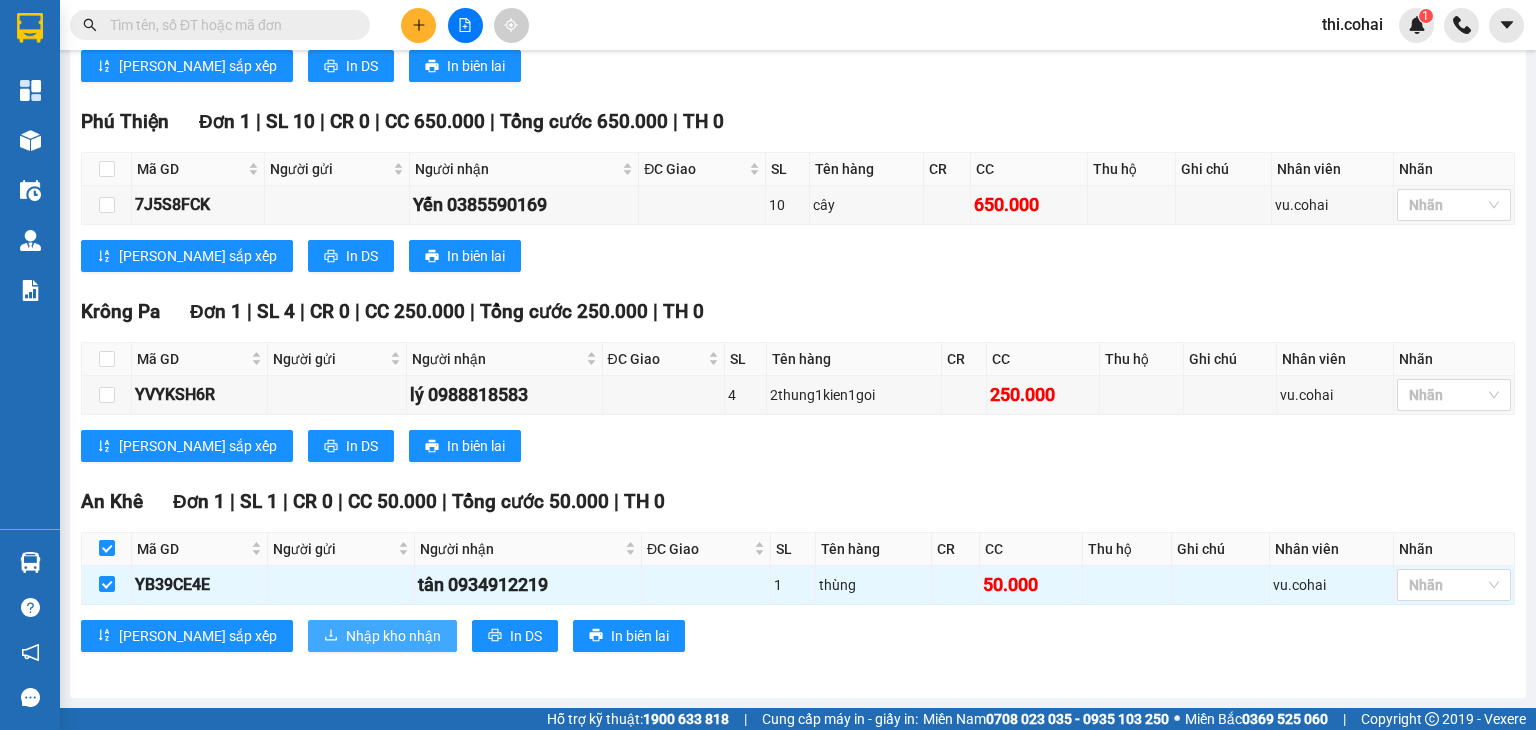 click on "Nhập kho nhận" at bounding box center (393, 636) 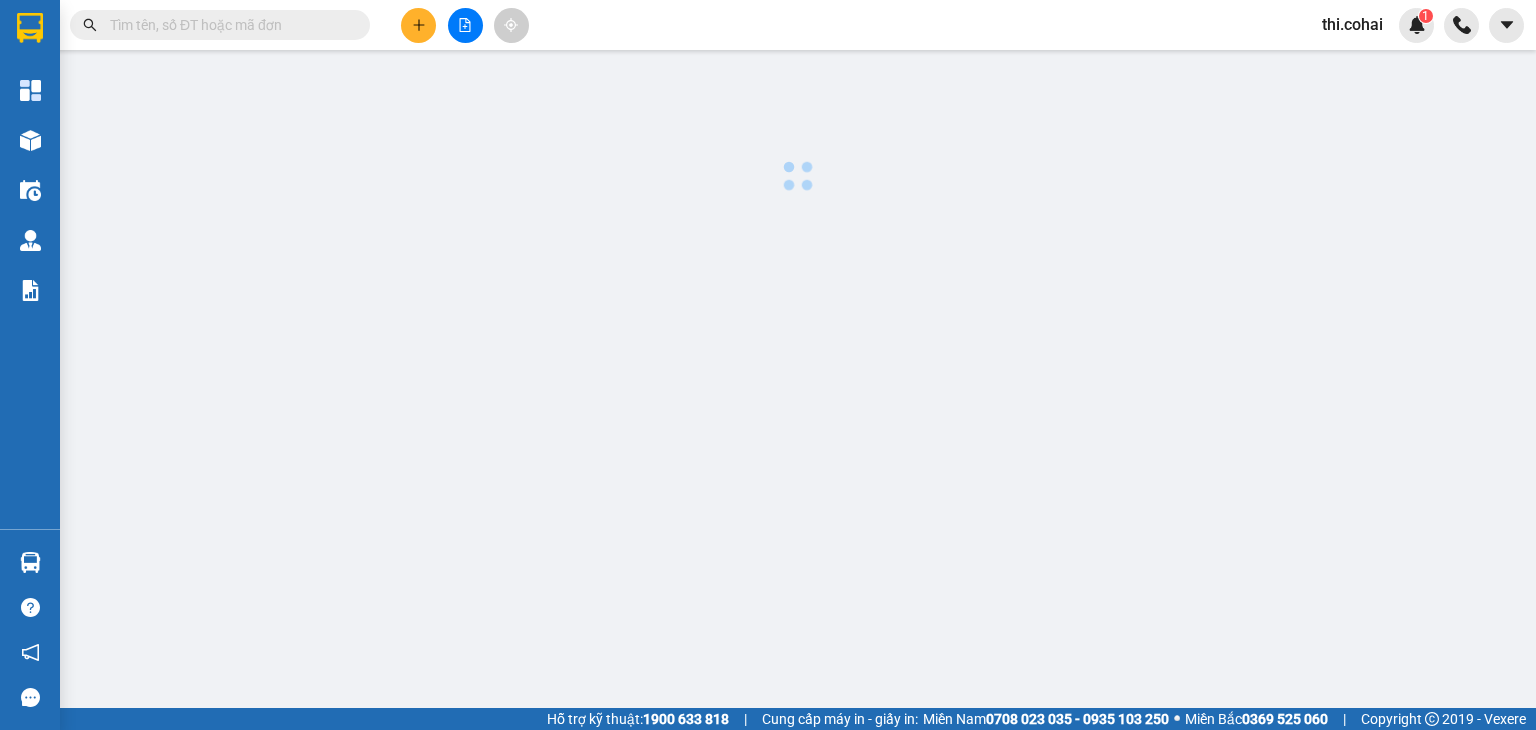 scroll, scrollTop: 0, scrollLeft: 0, axis: both 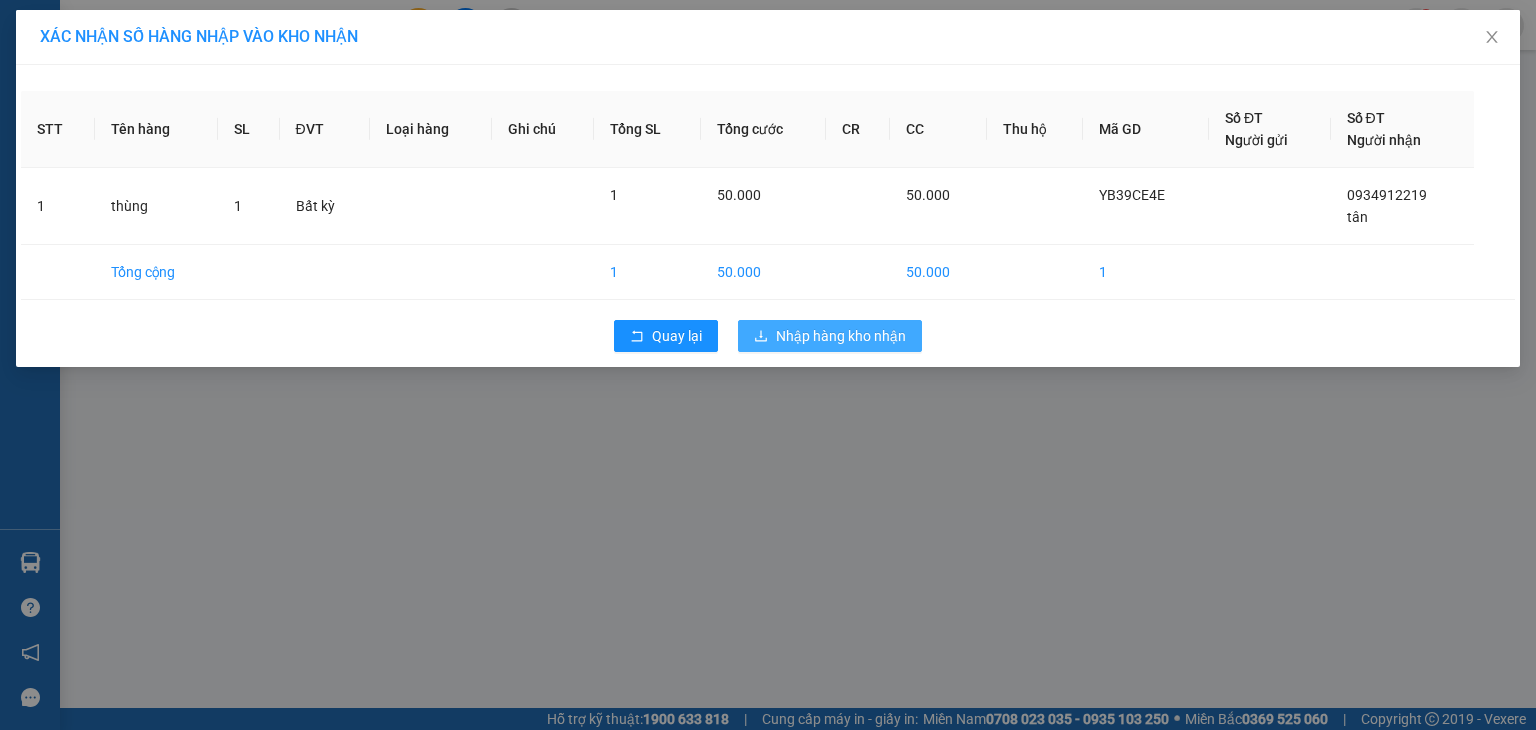 click on "Nhập hàng kho nhận" at bounding box center (841, 336) 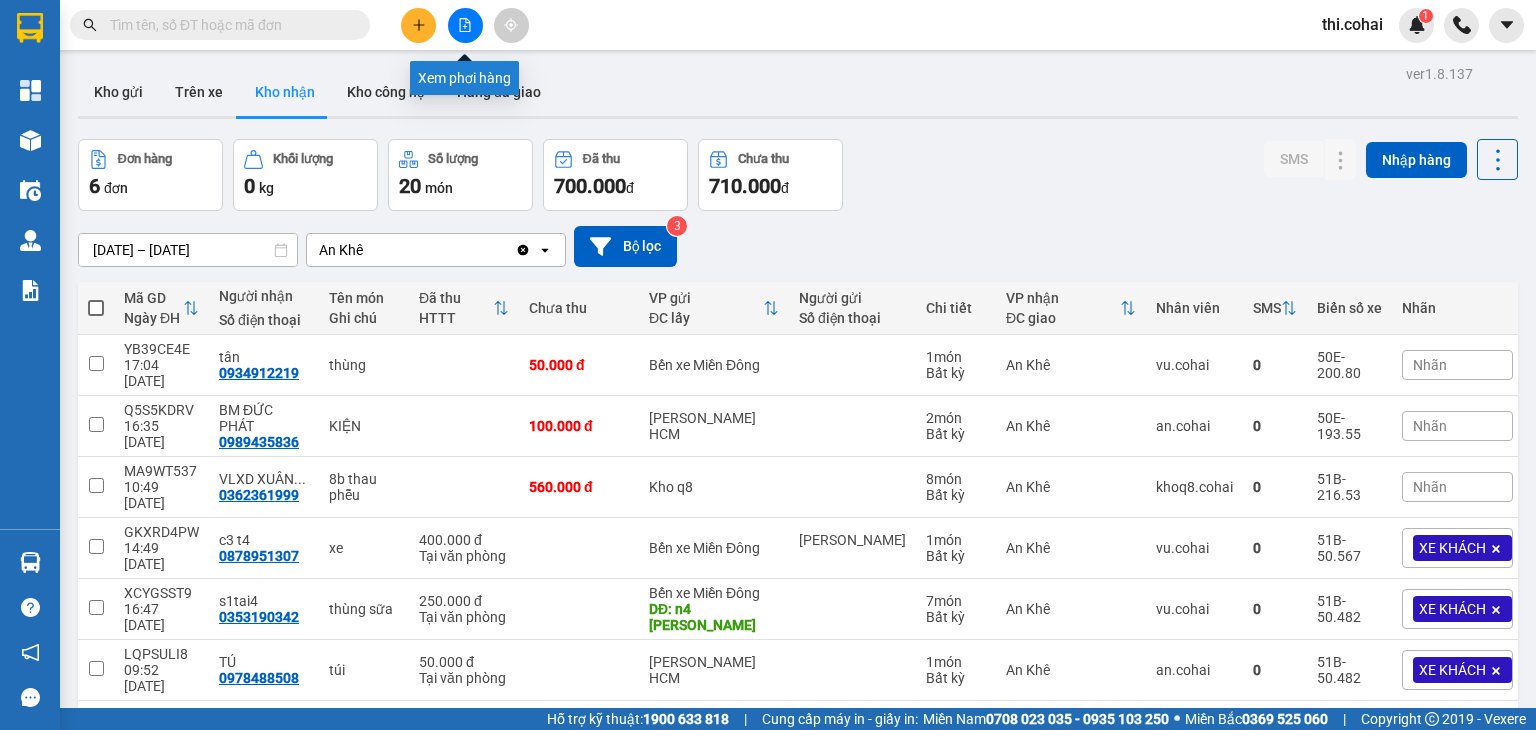 click 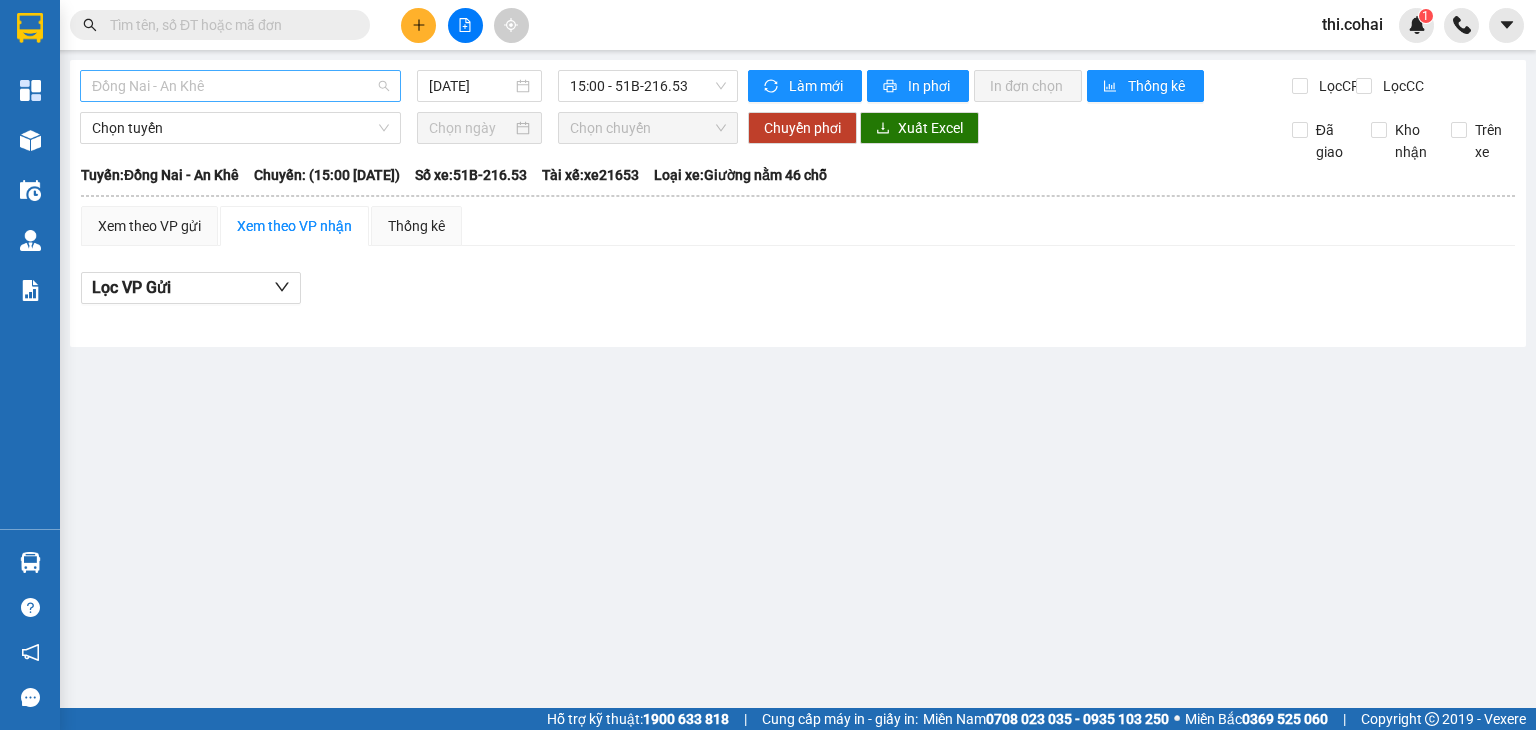 click on "Đồng Nai - An Khê" at bounding box center [240, 86] 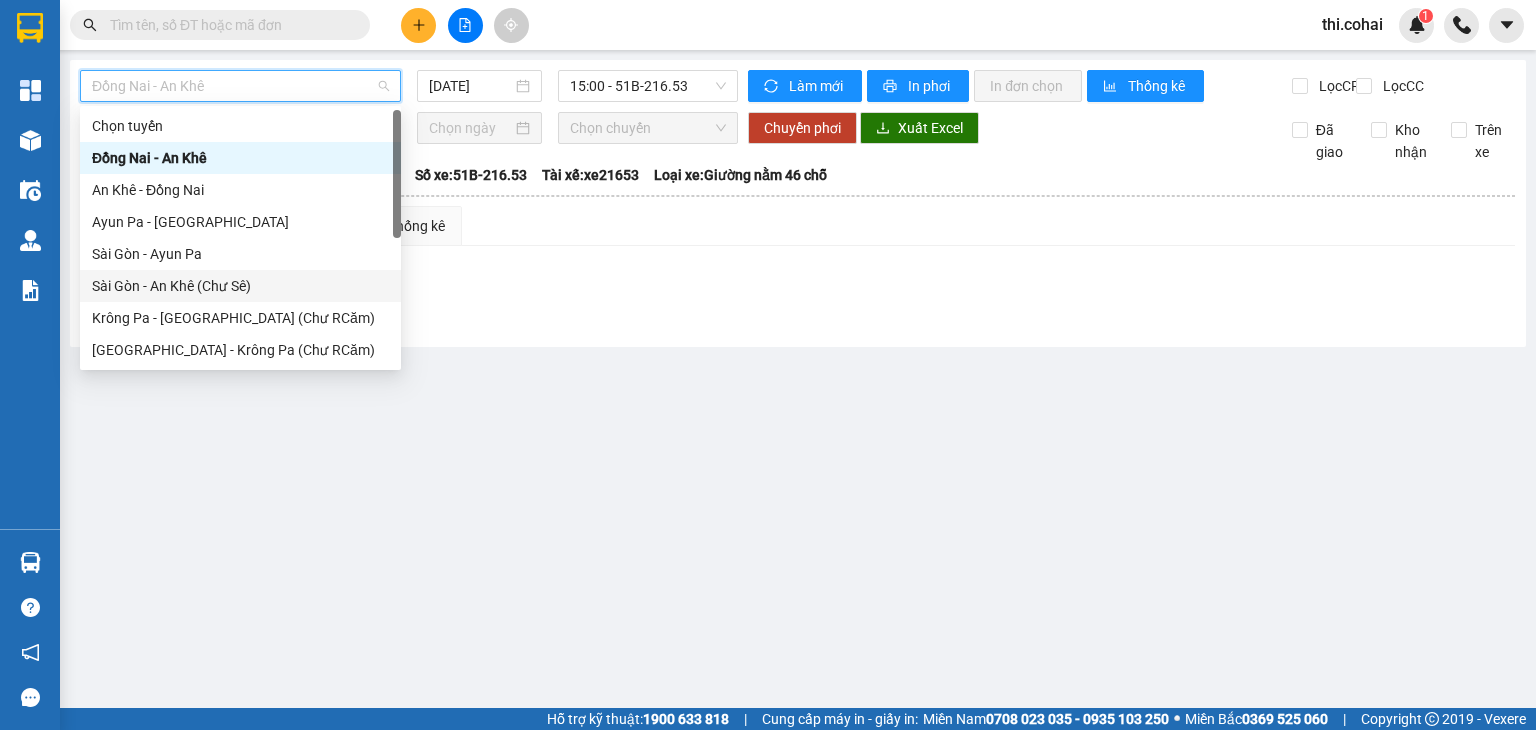 click on "Sài Gòn - An Khê (Chư Sê)" at bounding box center [240, 286] 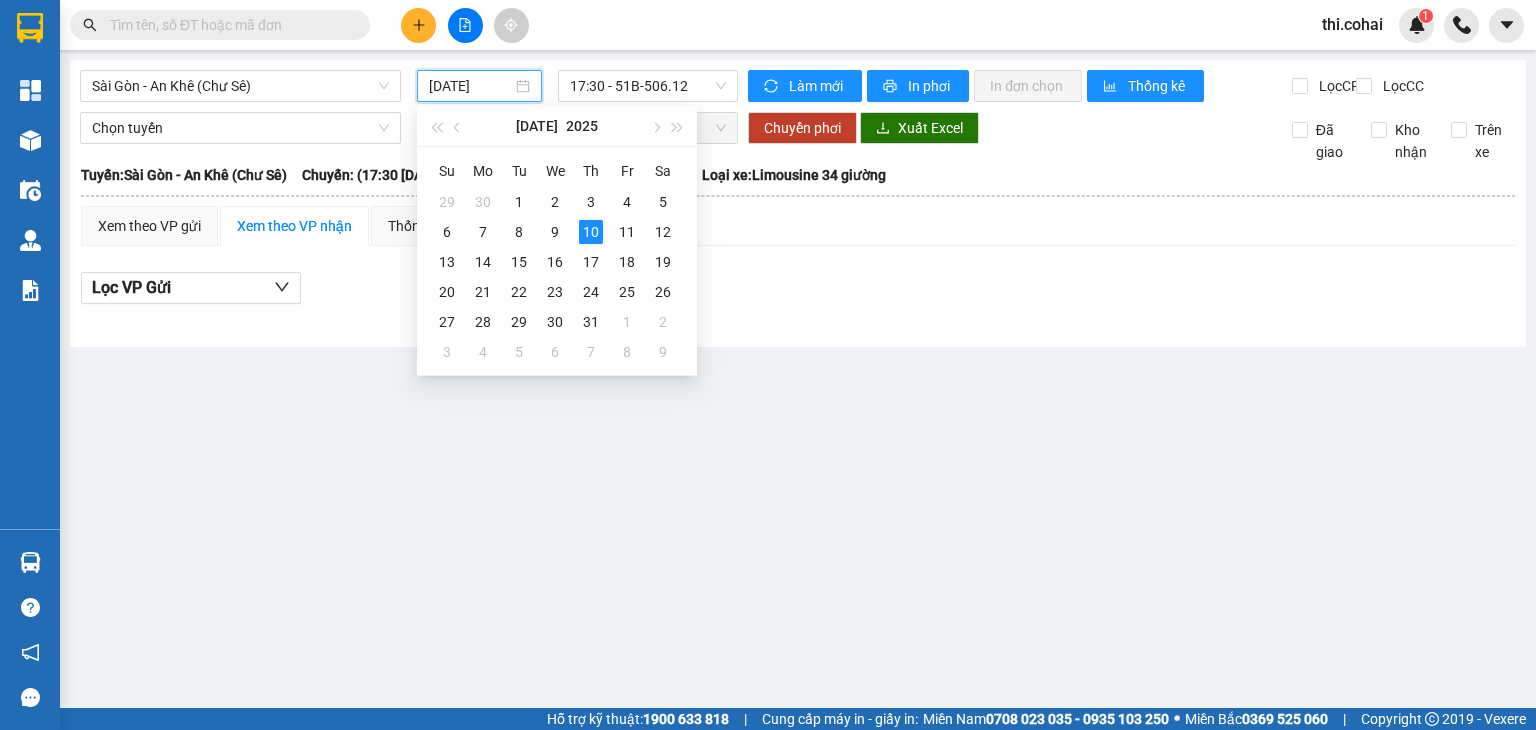 click on "[DATE]" at bounding box center (470, 86) 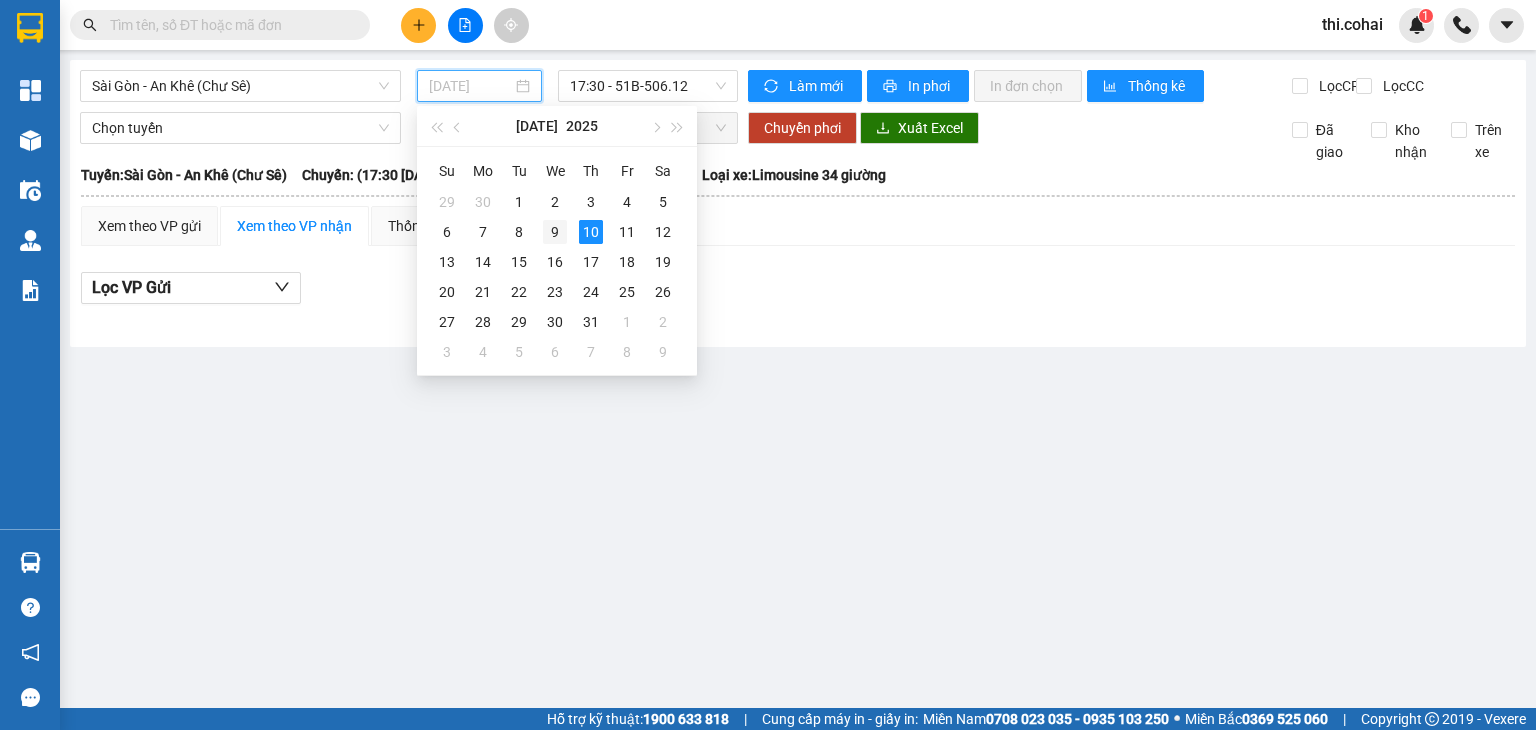 click on "9" at bounding box center [555, 232] 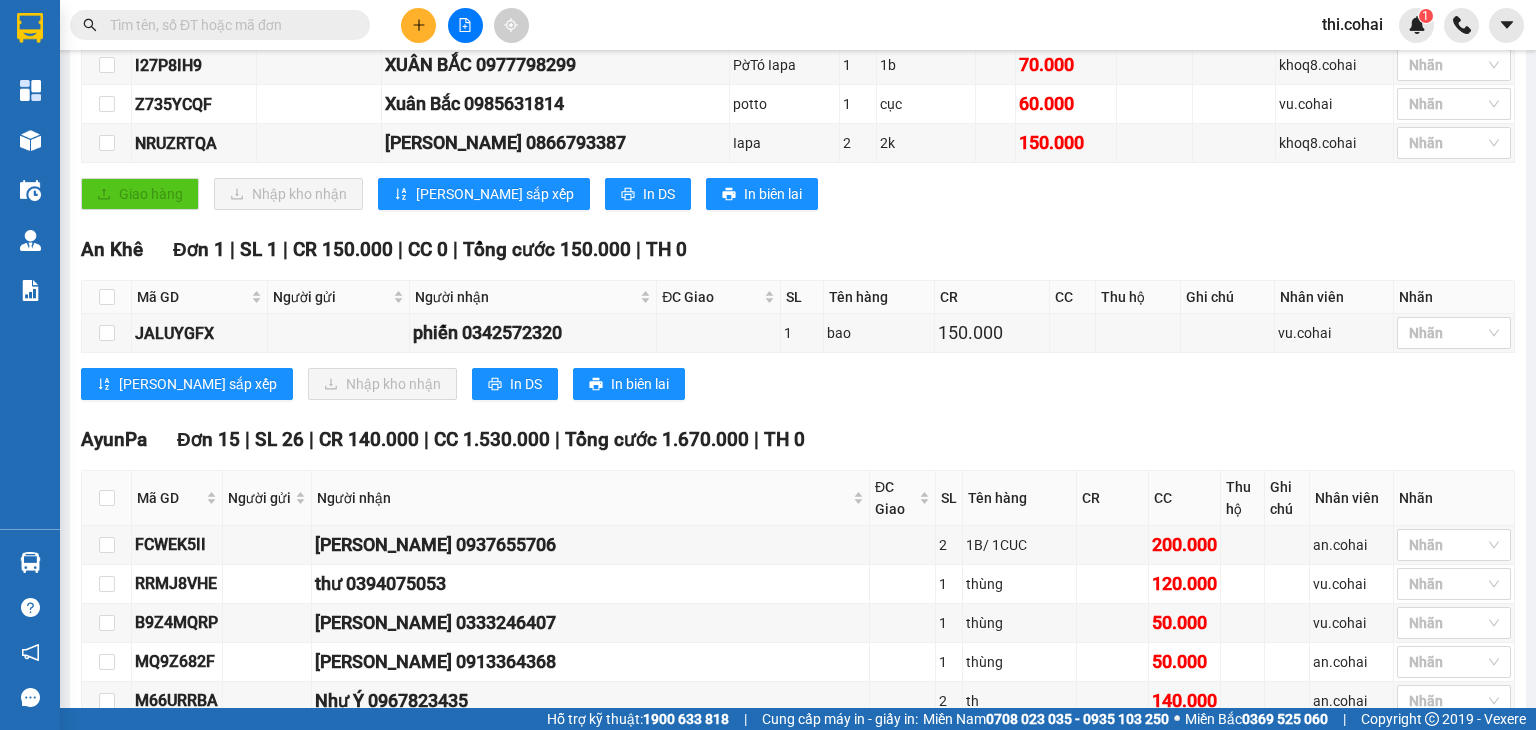scroll, scrollTop: 400, scrollLeft: 0, axis: vertical 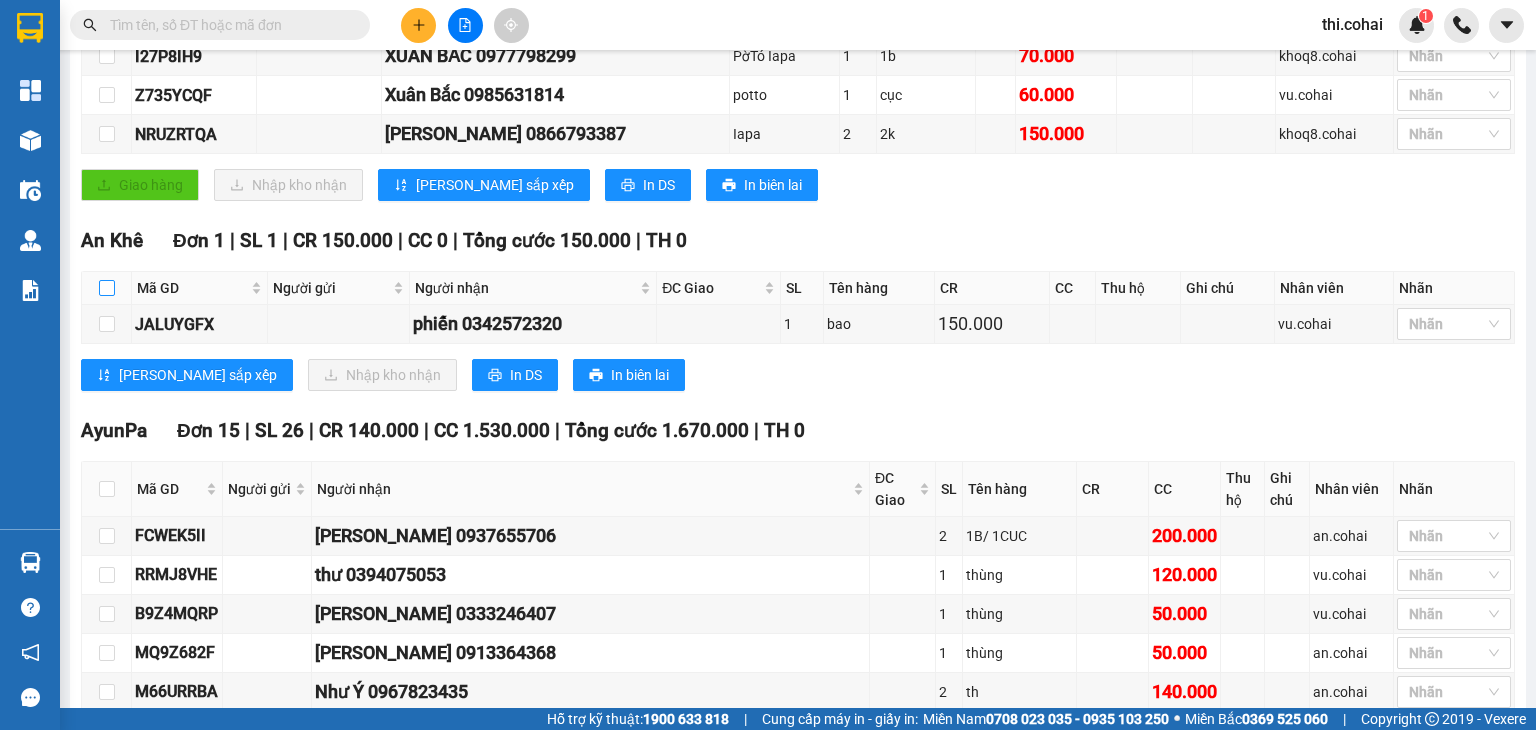 click at bounding box center [107, 288] 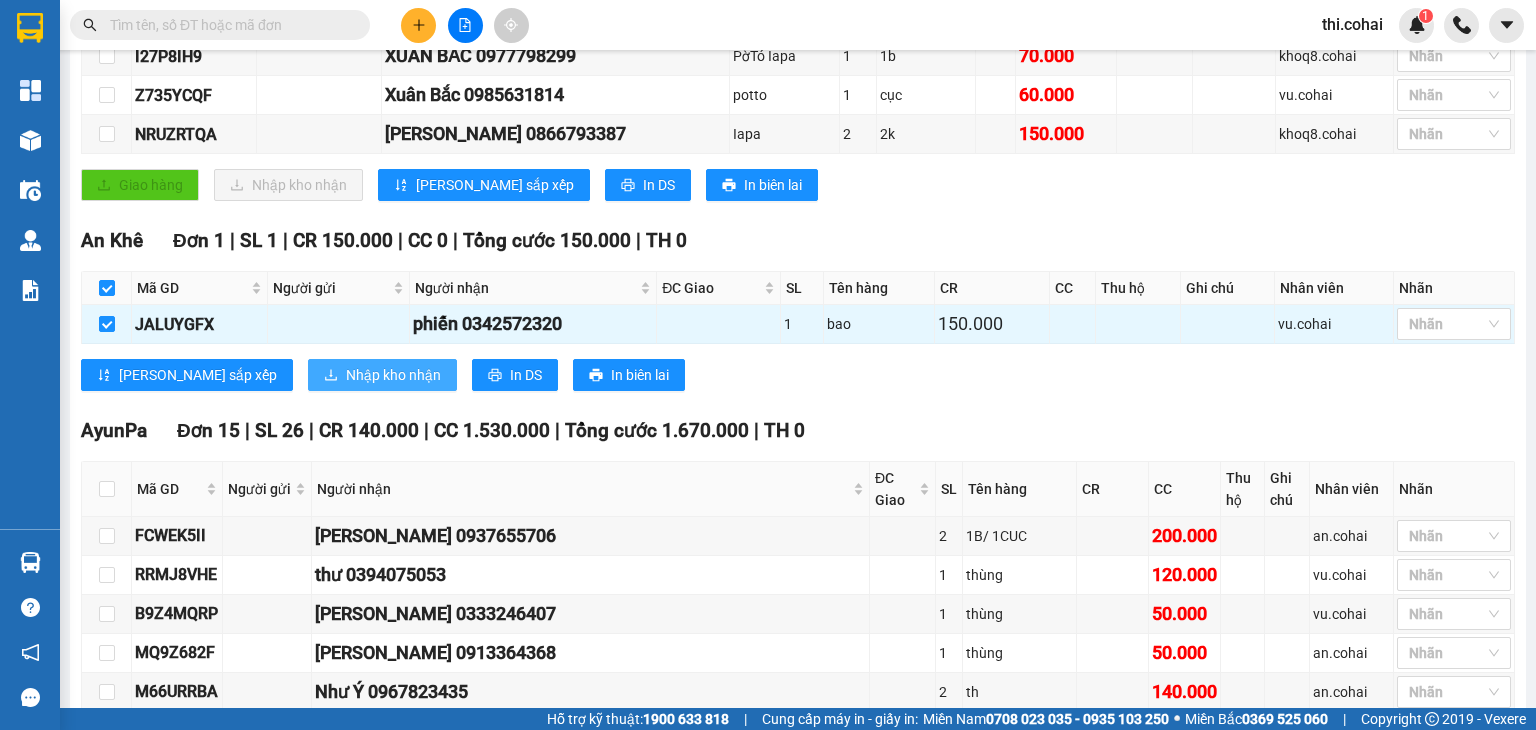 click on "Nhập kho nhận" at bounding box center (393, 375) 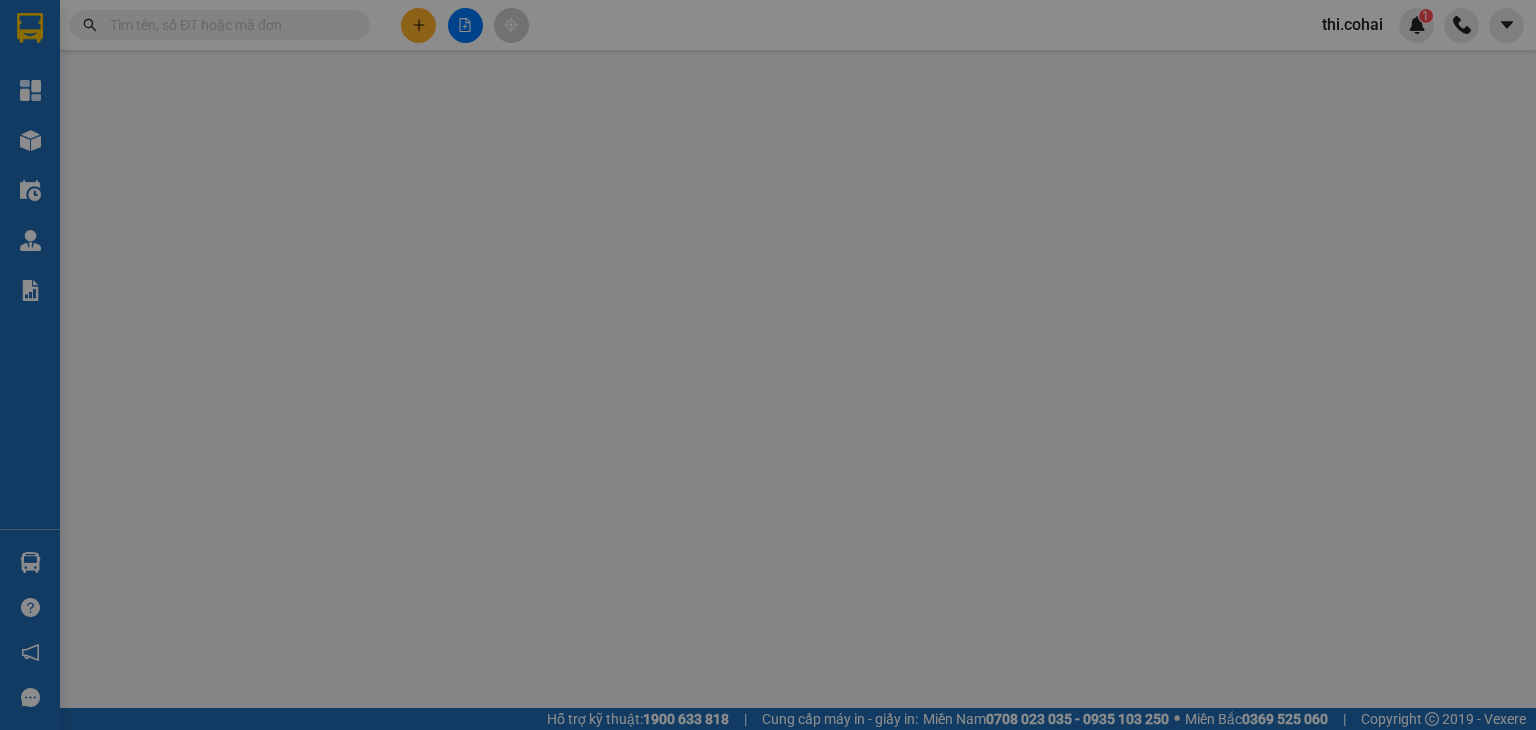 scroll, scrollTop: 0, scrollLeft: 0, axis: both 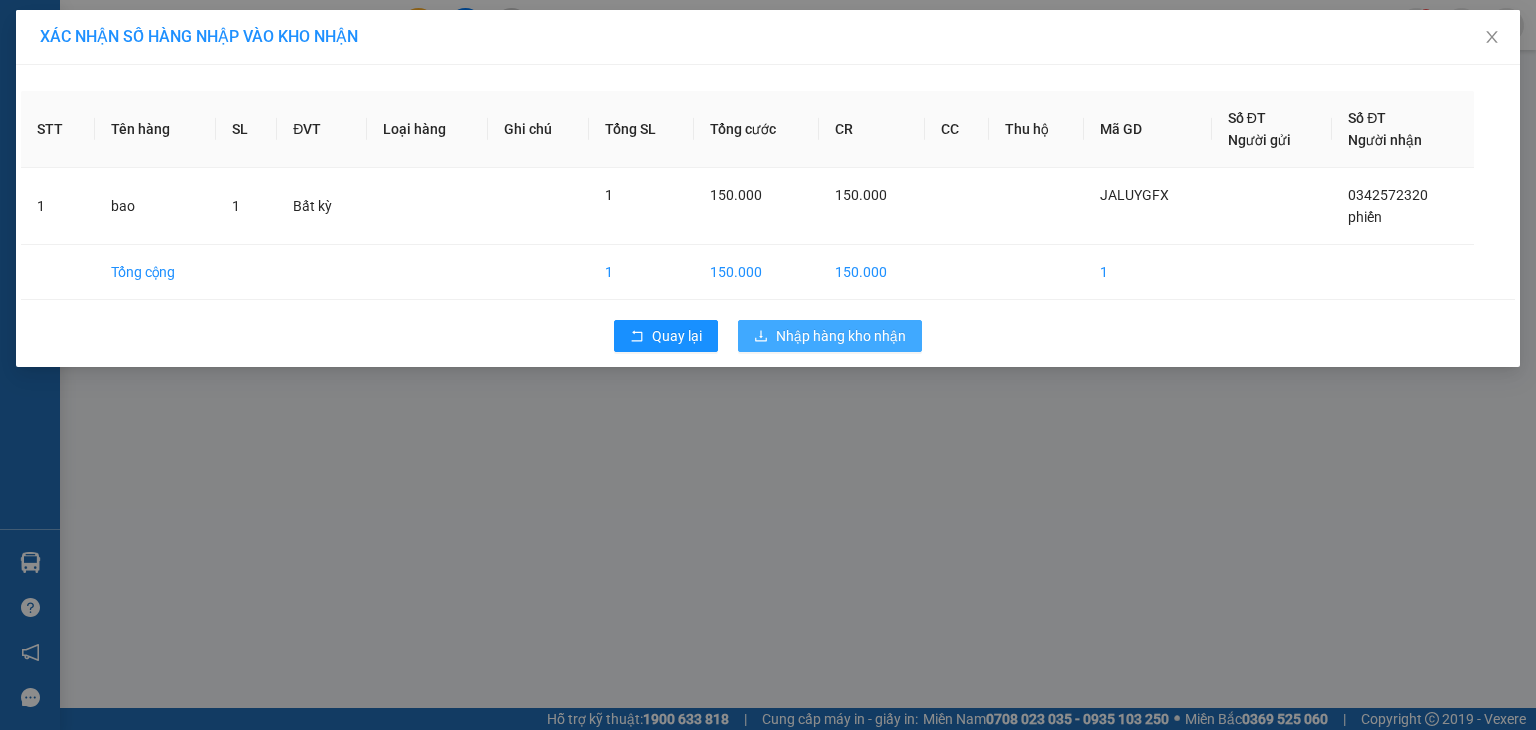 click on "Nhập hàng kho nhận" at bounding box center [841, 336] 